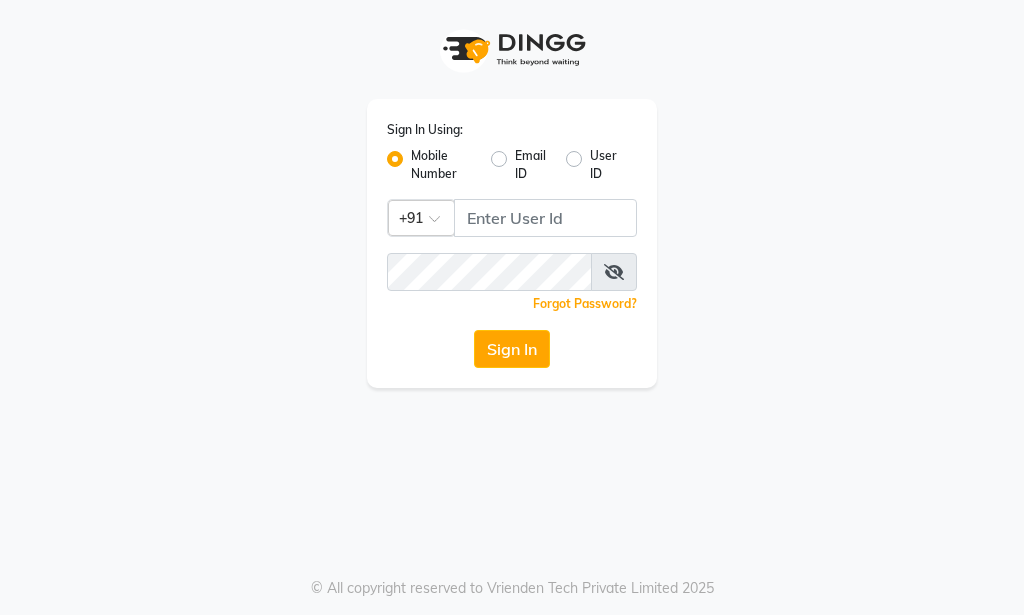 scroll, scrollTop: 0, scrollLeft: 0, axis: both 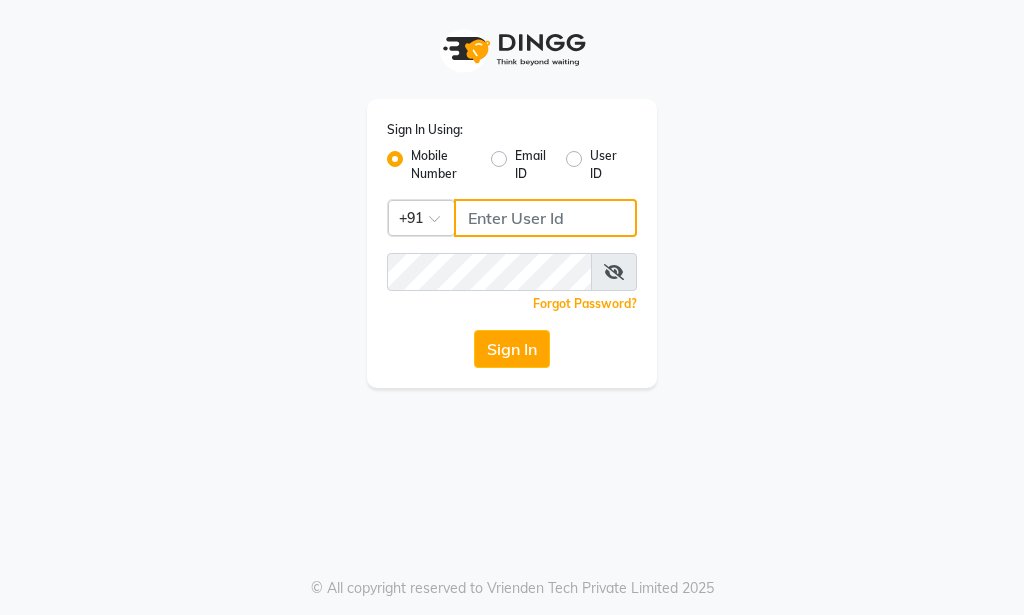 click 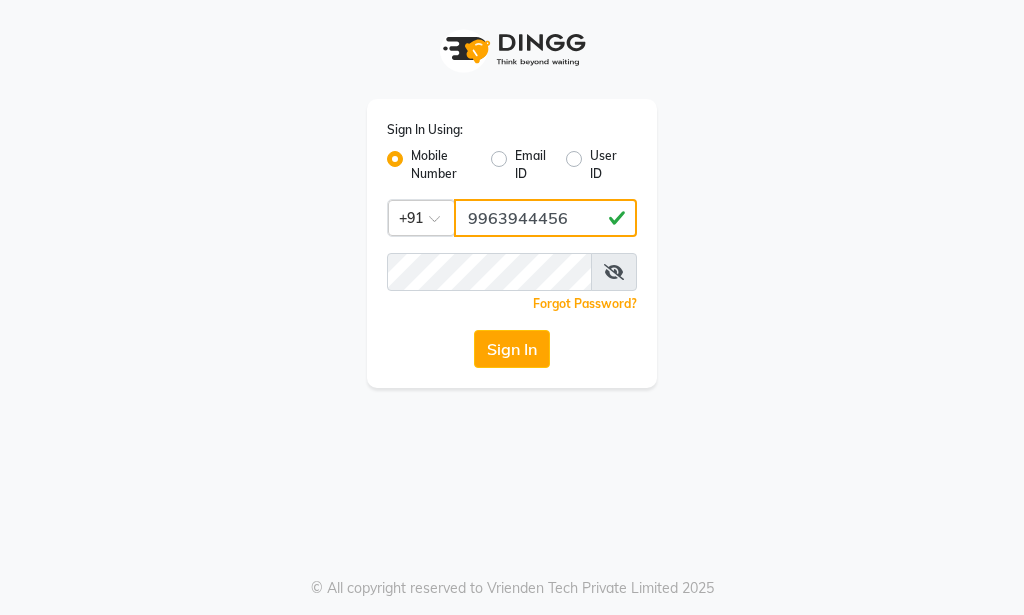 type on "9963944456" 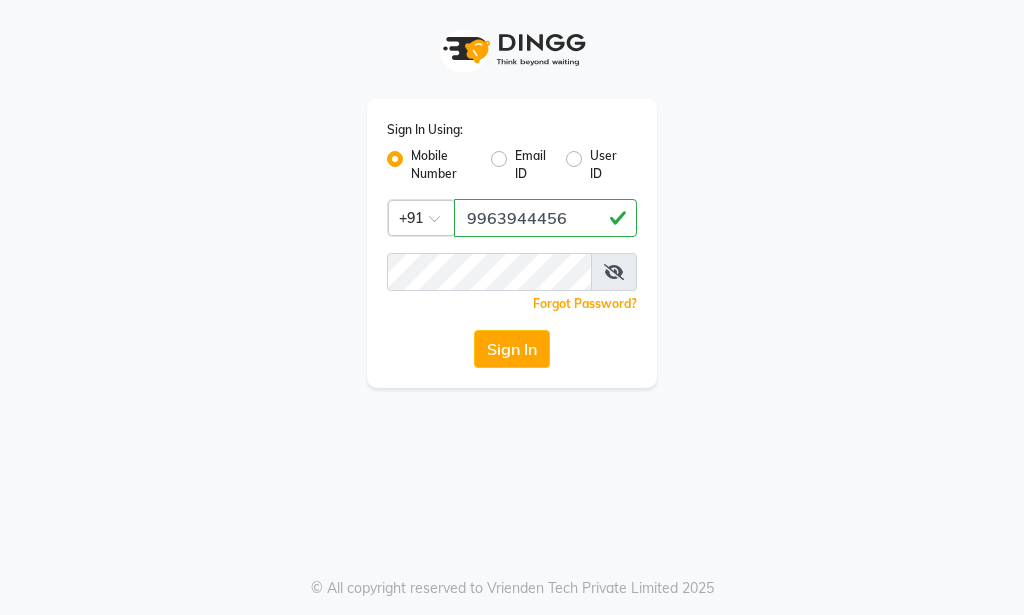 click on "Sign In Using: Mobile Number Email ID User ID Country Code × [PHONE_NUMBER]  Remember me Forgot Password?  Sign In" 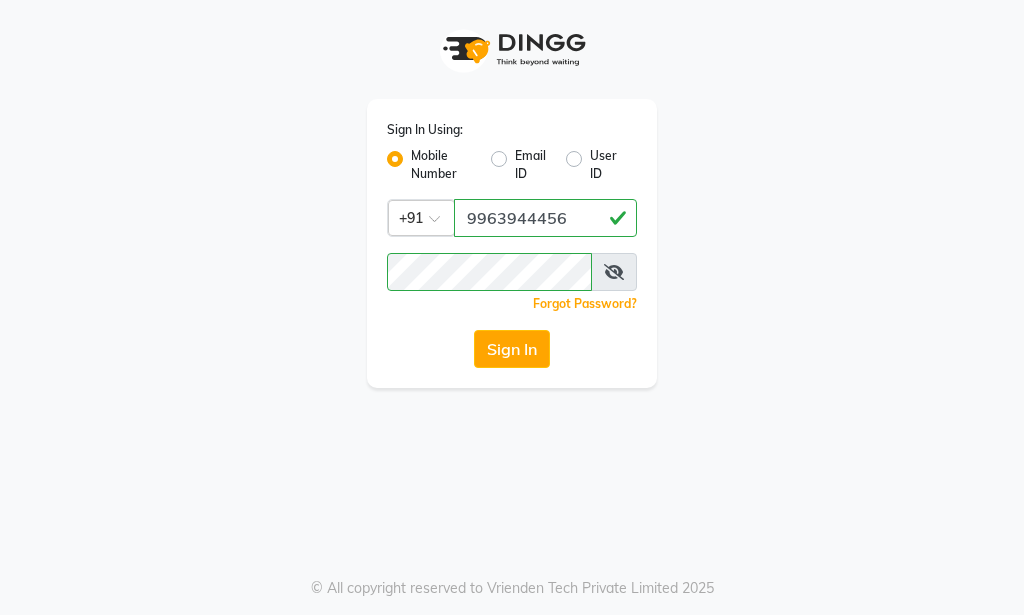 click at bounding box center (614, 272) 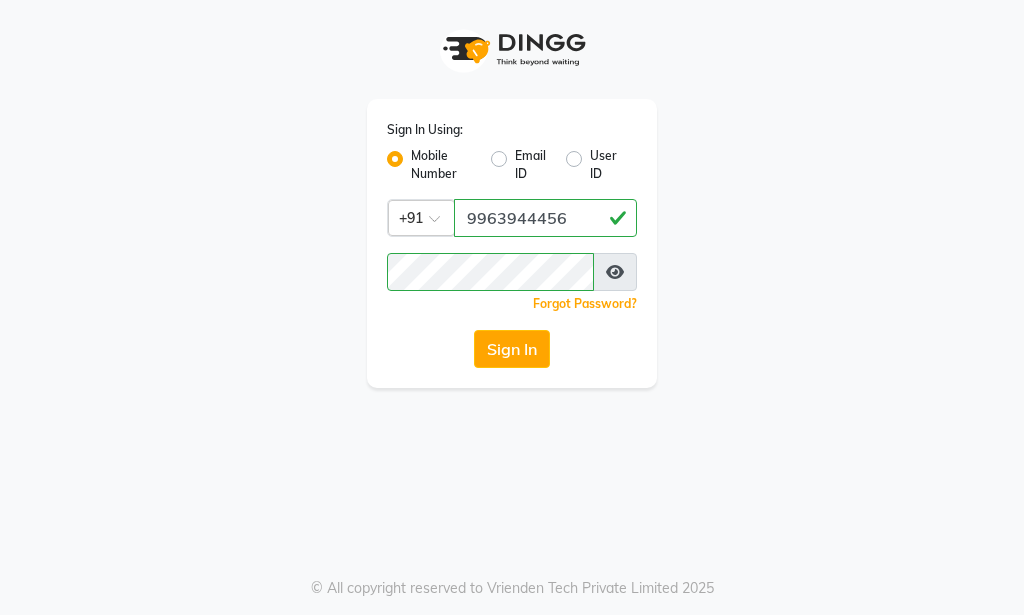 click on "Sign In Using: Mobile Number Email ID User ID Country Code × [PHONE_NUMBER]  Remember me Forgot Password?  Sign In" 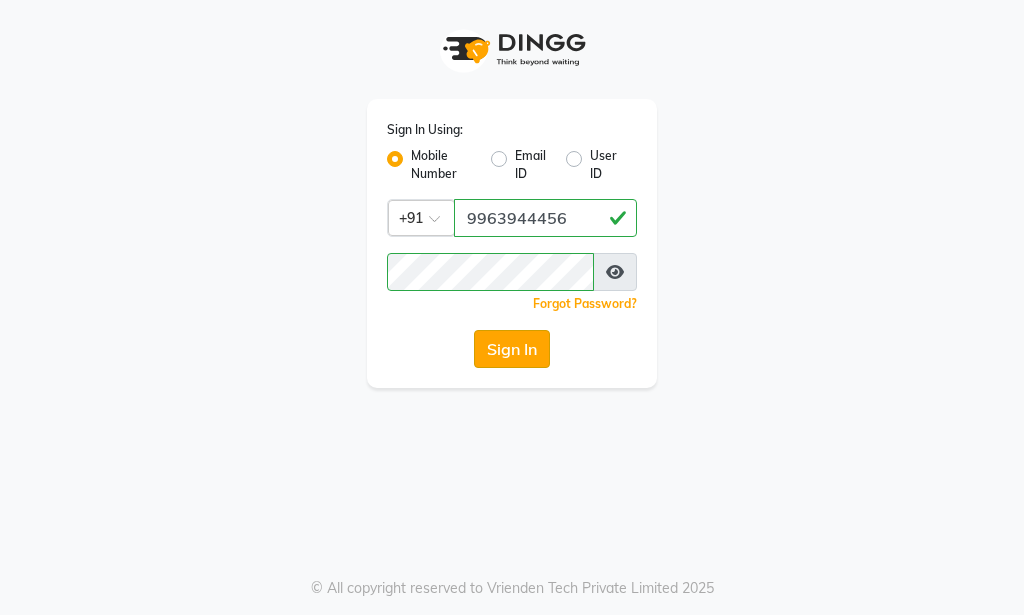 click on "Sign In" 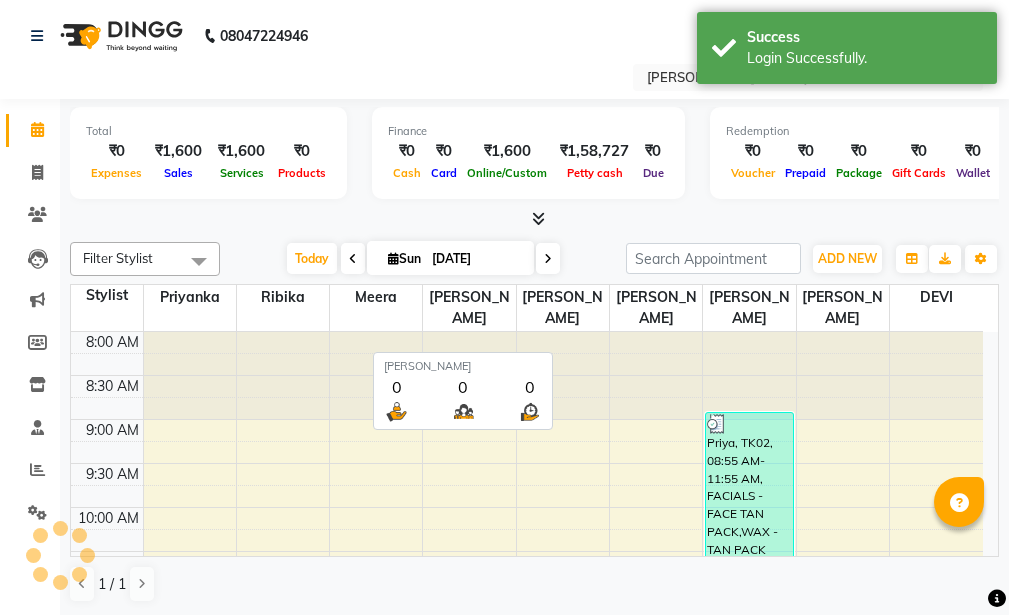 scroll, scrollTop: 0, scrollLeft: 0, axis: both 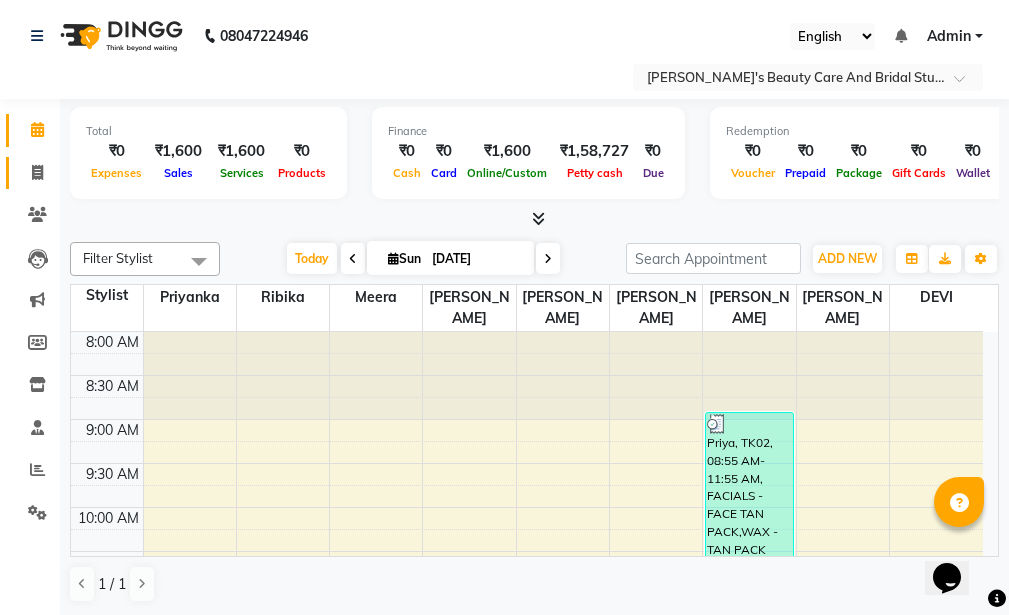 click on "Invoice" 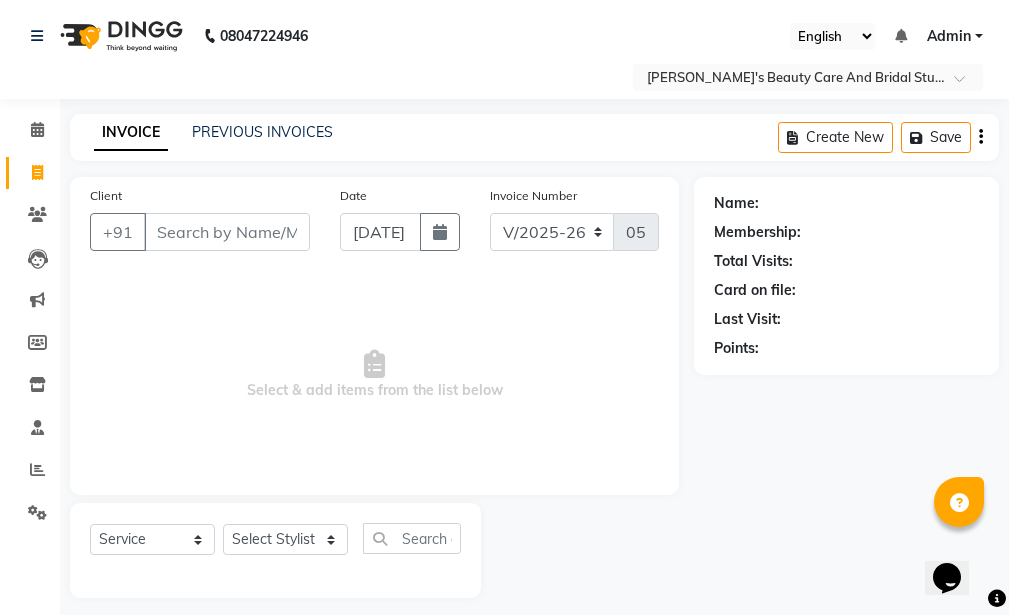 drag, startPoint x: 278, startPoint y: 238, endPoint x: 239, endPoint y: 330, distance: 99.92497 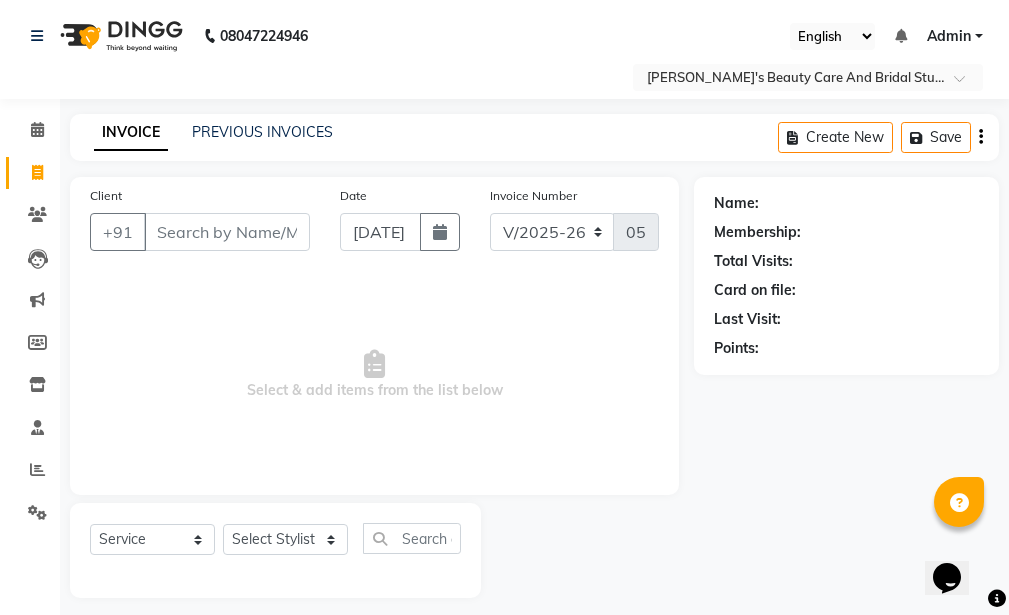 click on "Client" at bounding box center (227, 232) 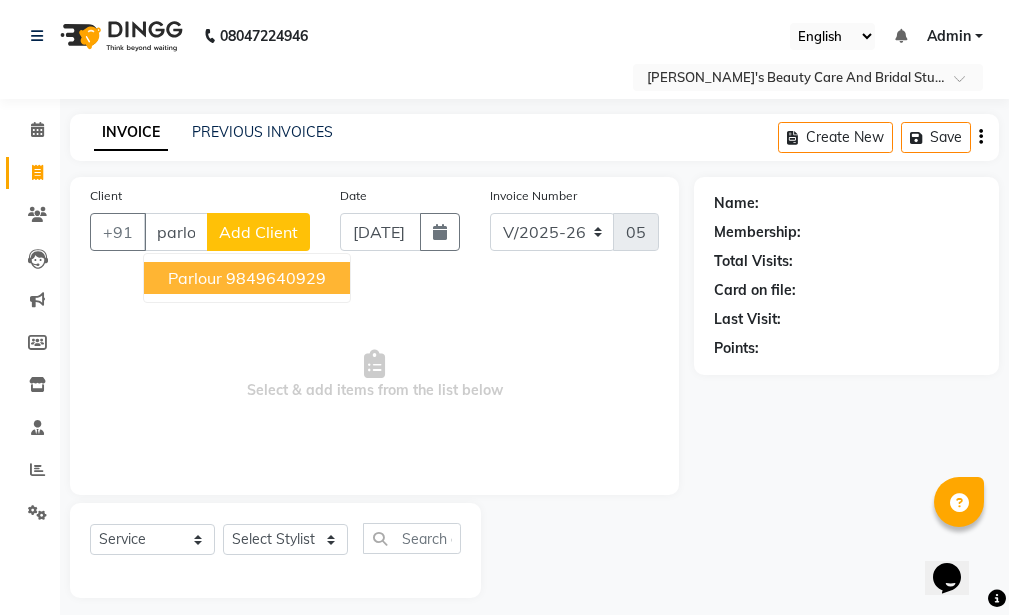 click on "9849640929" at bounding box center [276, 278] 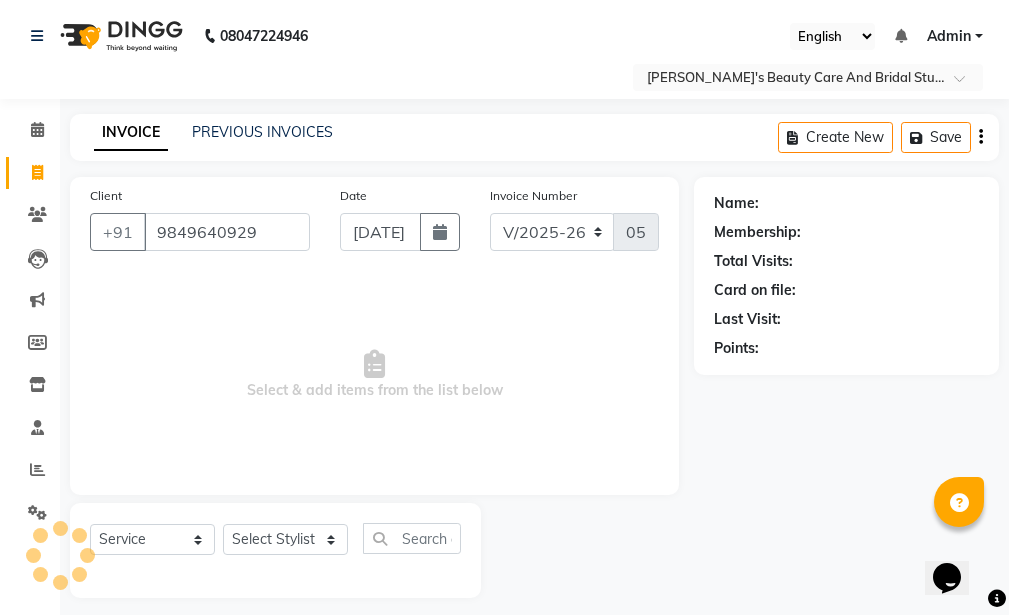 type on "9849640929" 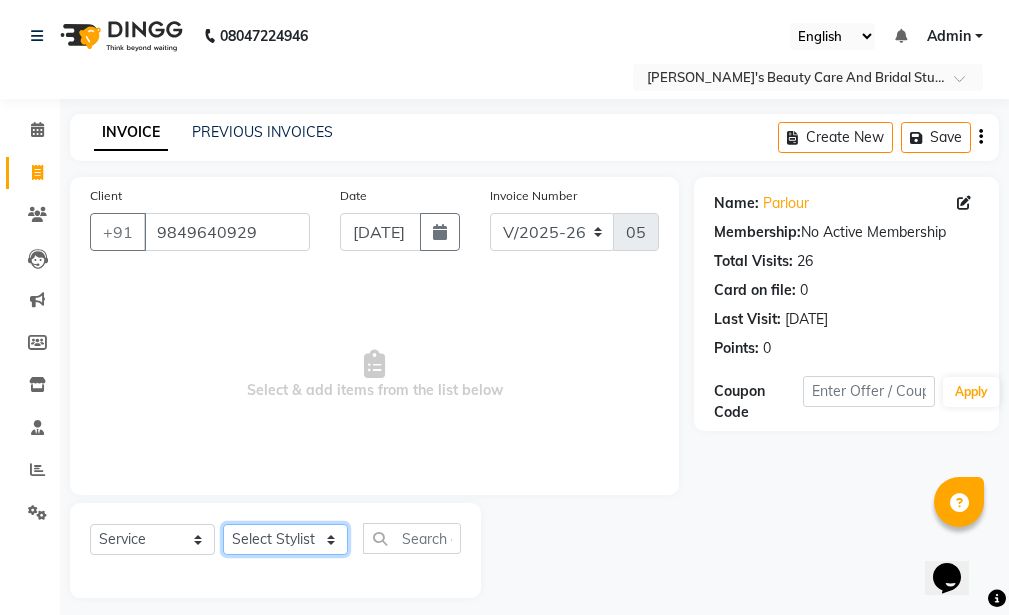 click on "Select Stylist [PERSON_NAME]  DEVI  [PERSON_NAME] [PERSON_NAME] [PERSON_NAME] [PERSON_NAME]" 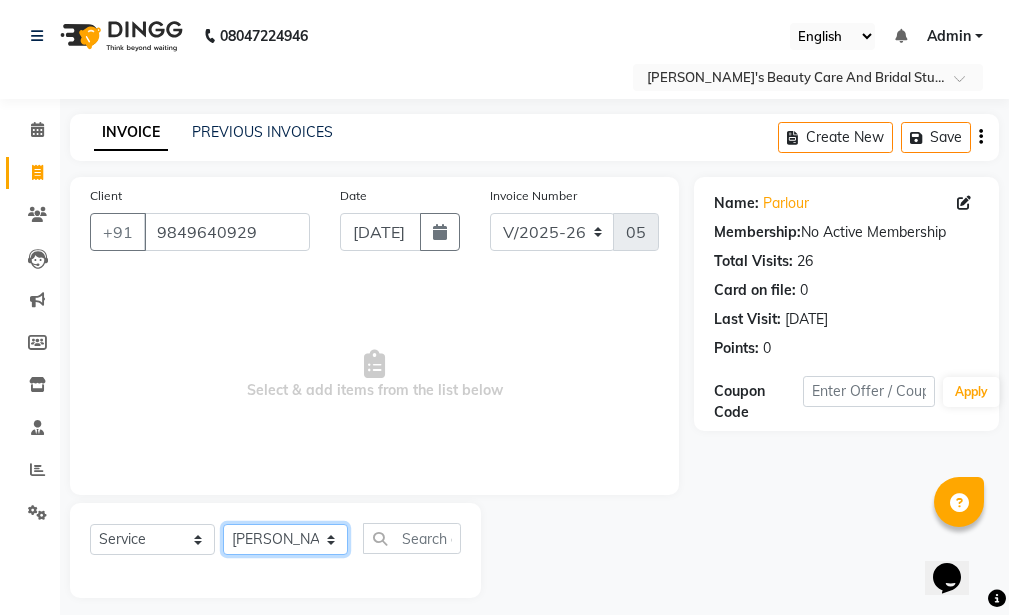 click on "Select Stylist [PERSON_NAME]  DEVI  [PERSON_NAME] [PERSON_NAME] [PERSON_NAME] [PERSON_NAME]" 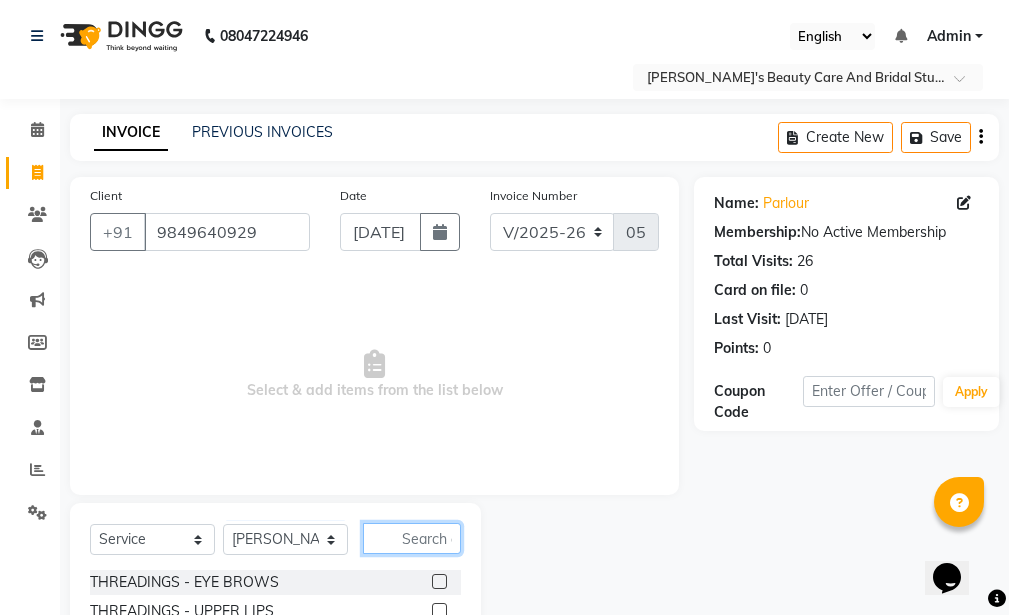 click 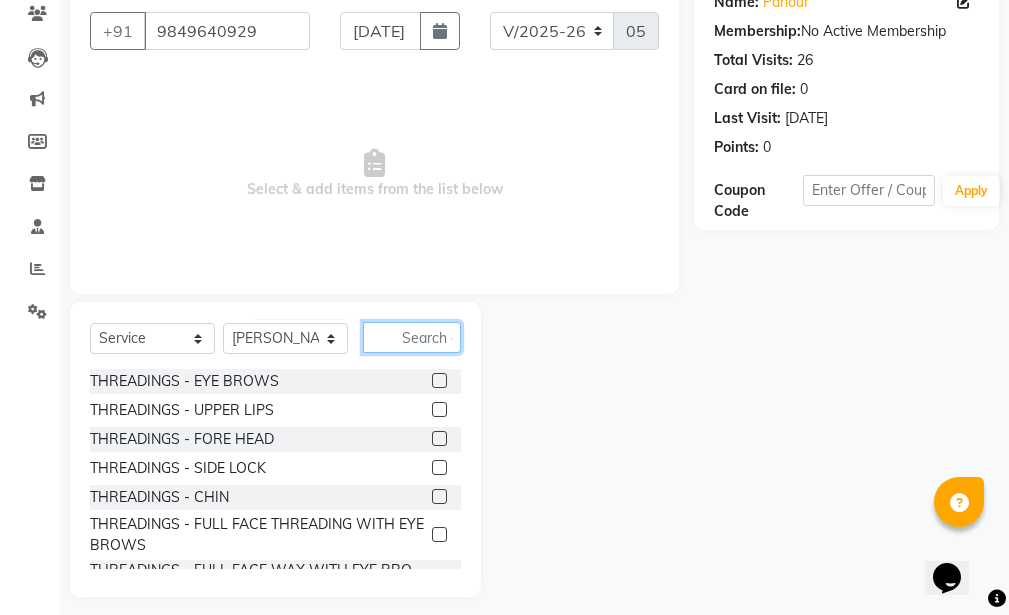 scroll, scrollTop: 213, scrollLeft: 0, axis: vertical 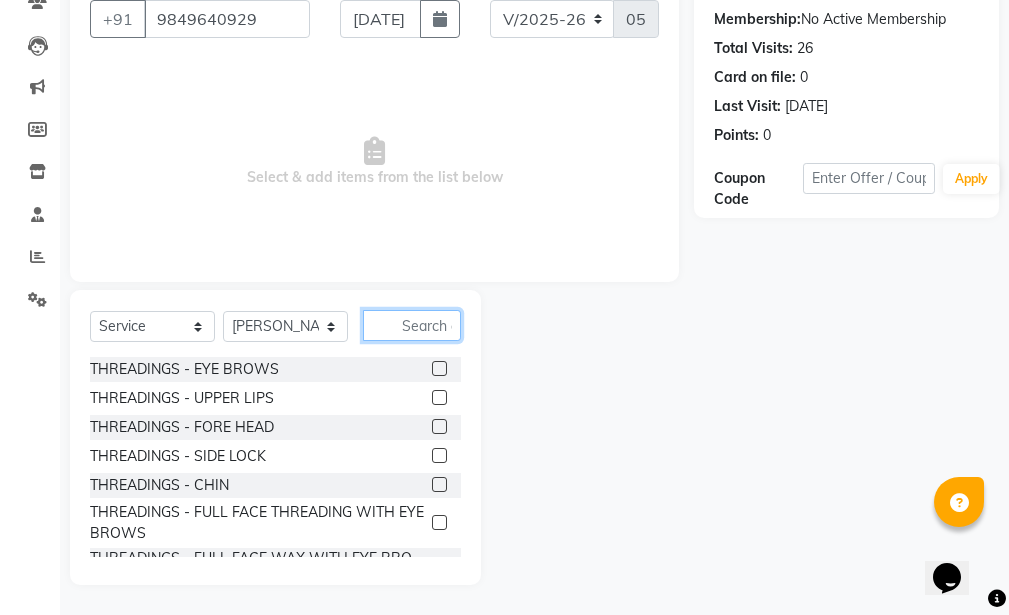 click 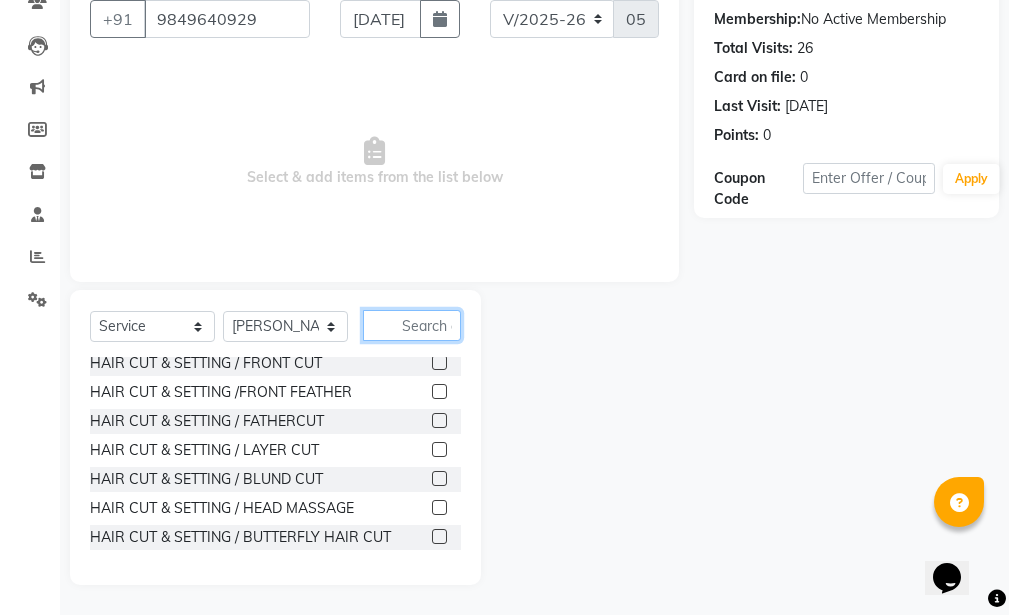 scroll, scrollTop: 400, scrollLeft: 0, axis: vertical 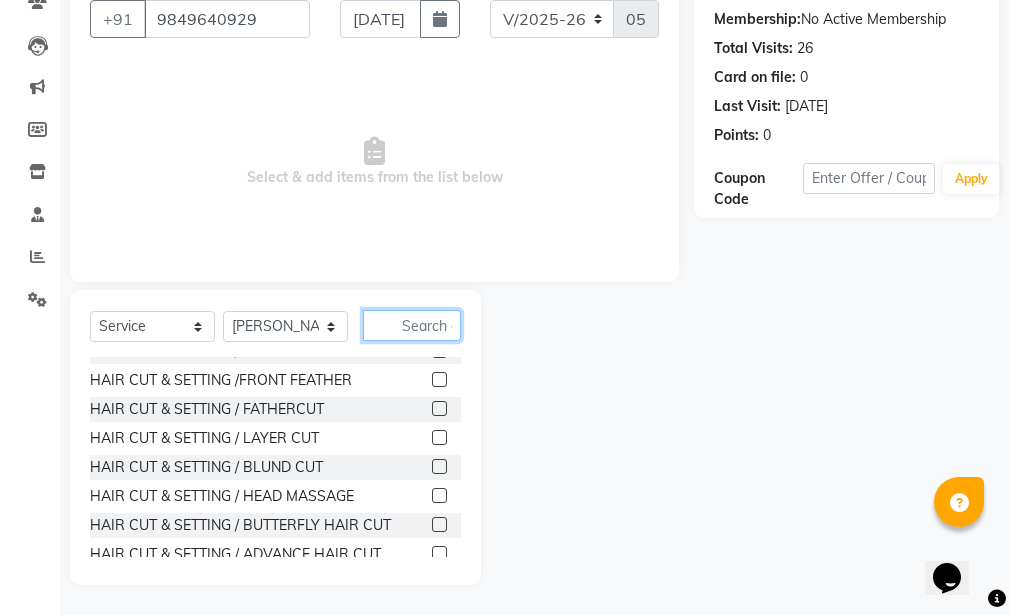 click 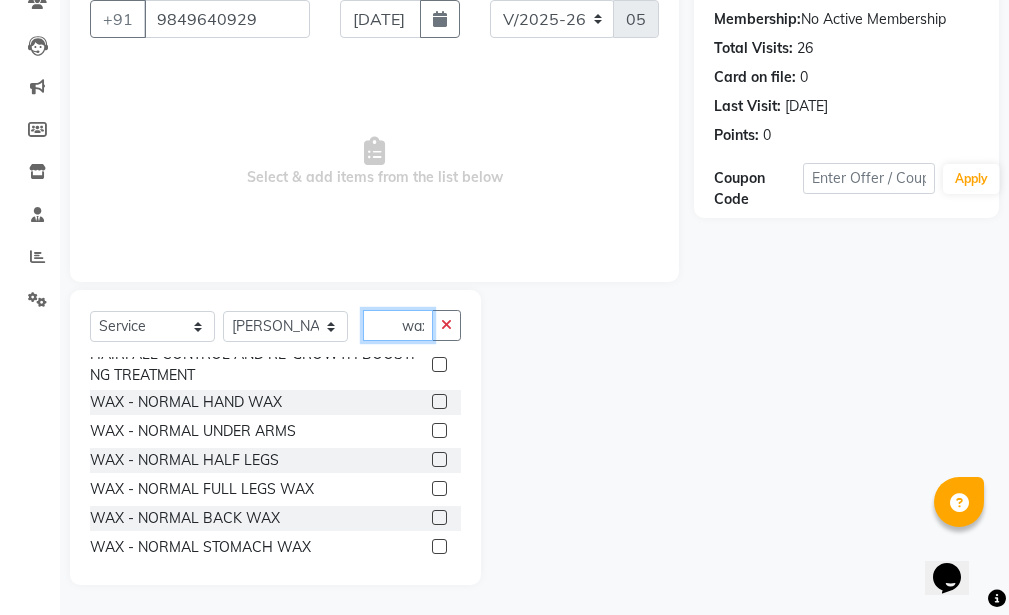 scroll, scrollTop: 42, scrollLeft: 0, axis: vertical 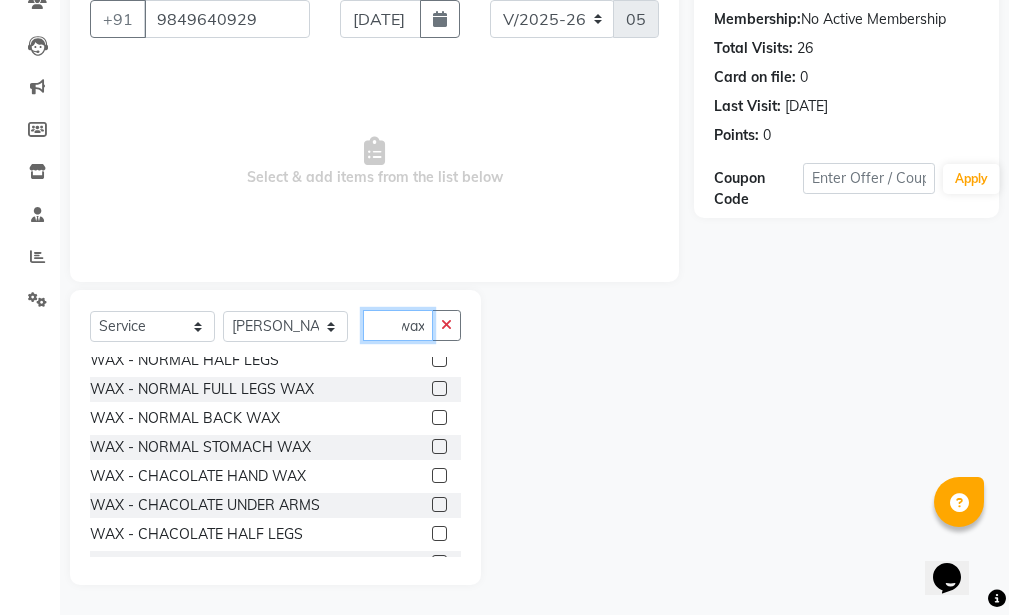 type on "wax" 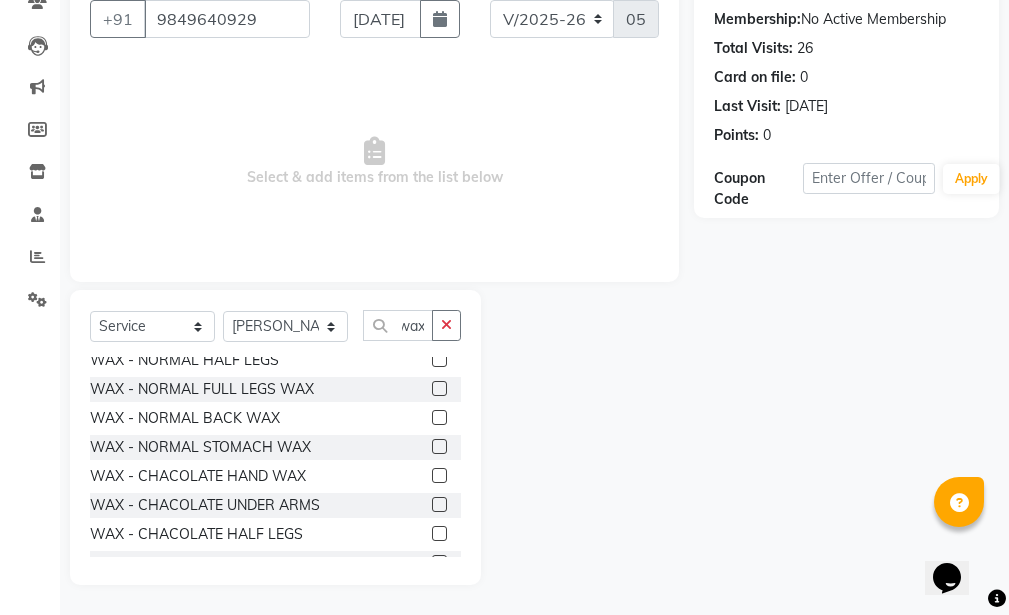 click 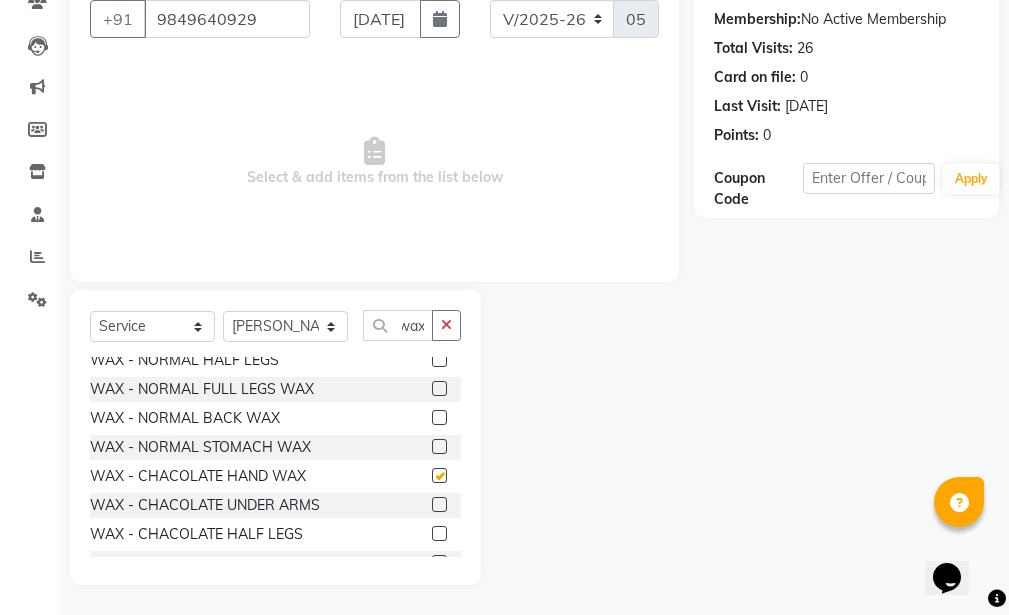 scroll, scrollTop: 0, scrollLeft: 0, axis: both 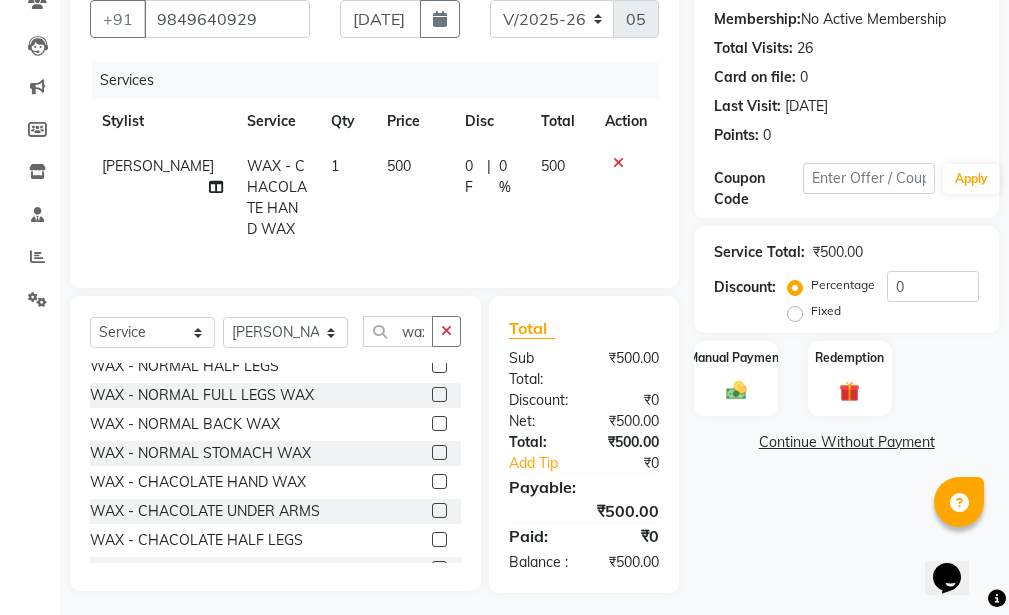checkbox on "false" 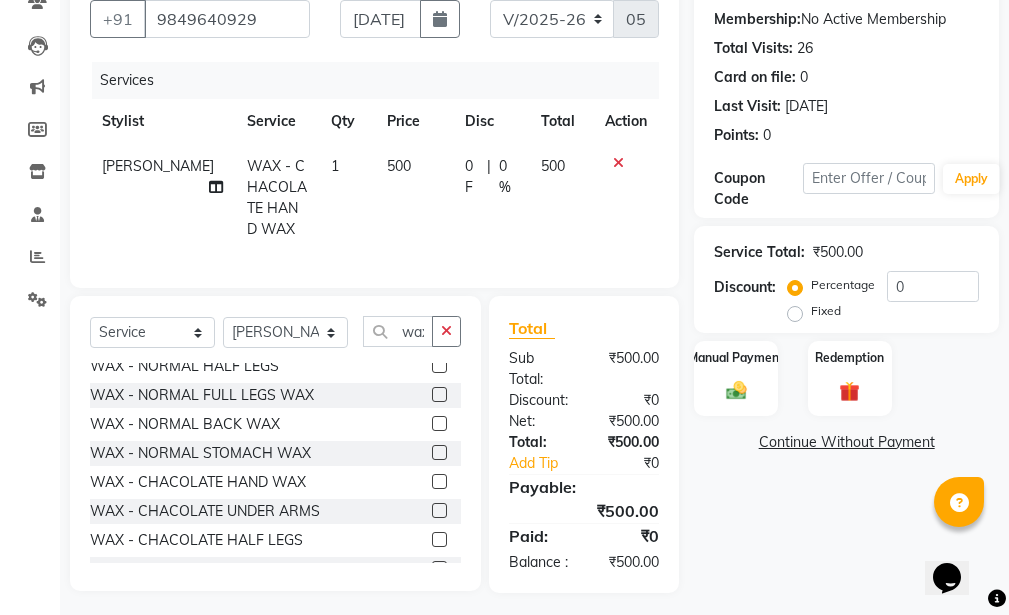 click 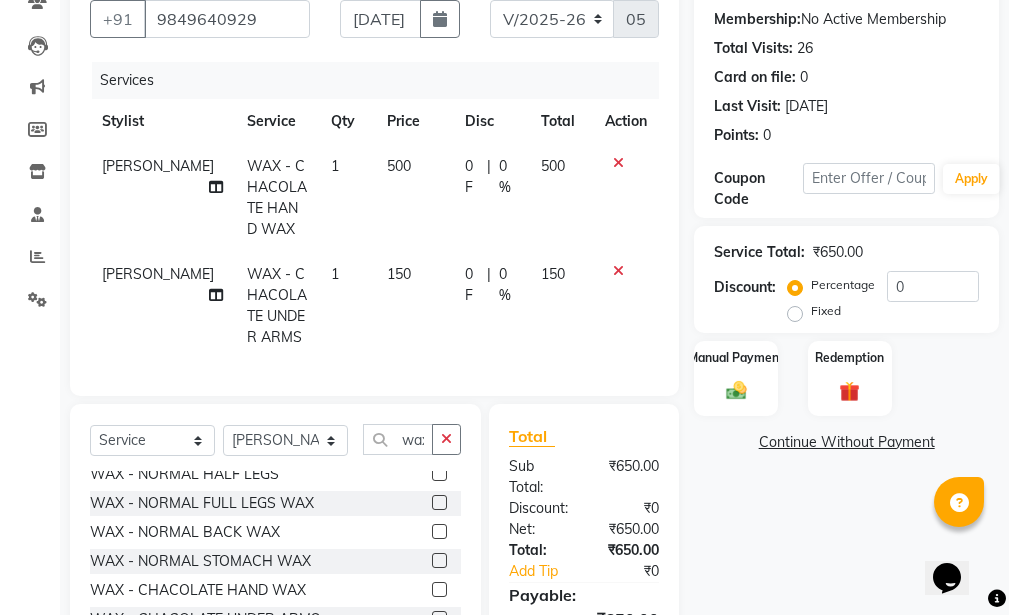 checkbox on "false" 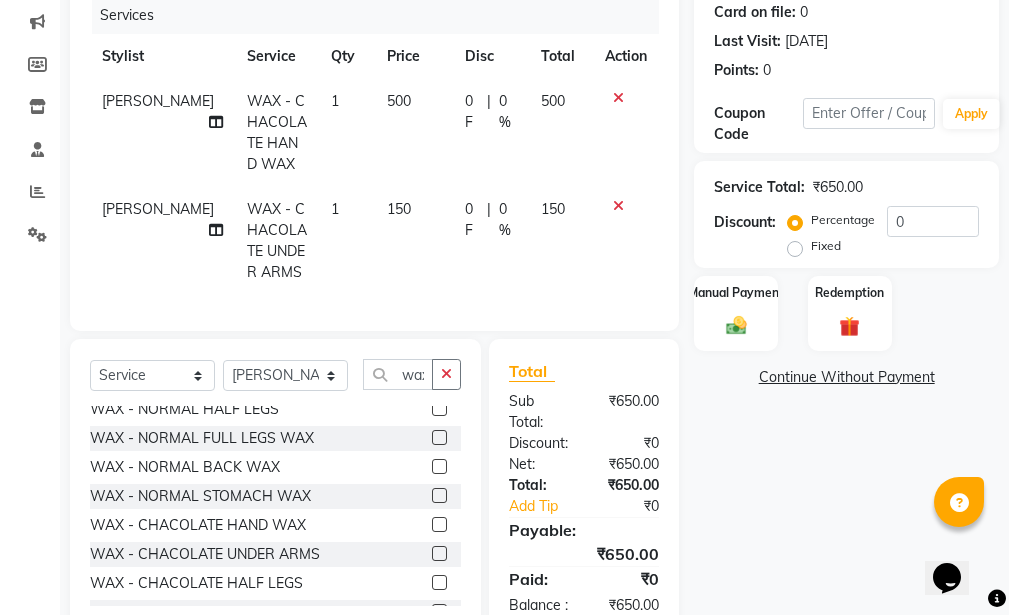 scroll, scrollTop: 365, scrollLeft: 0, axis: vertical 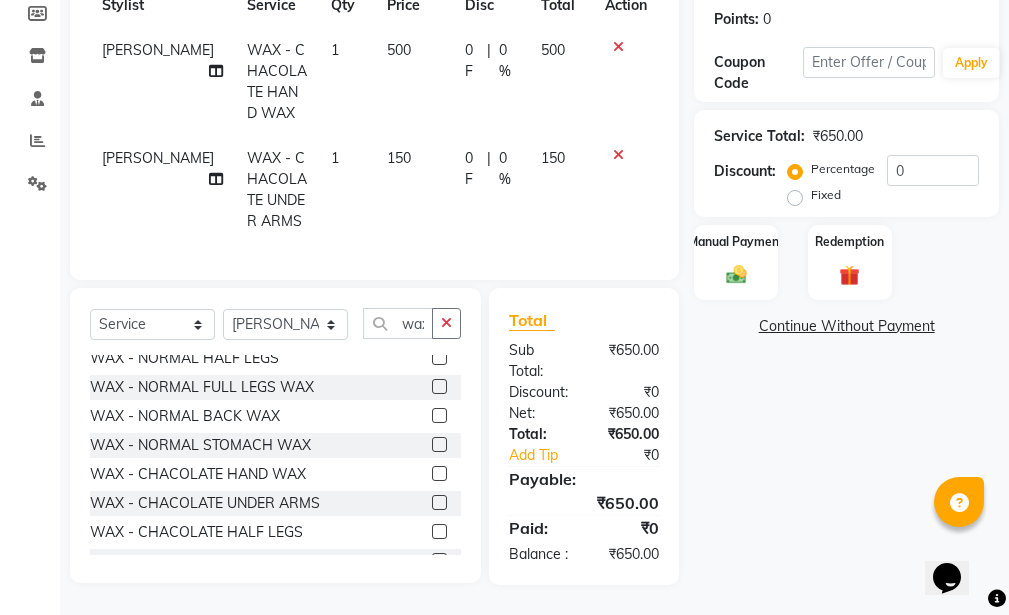 click 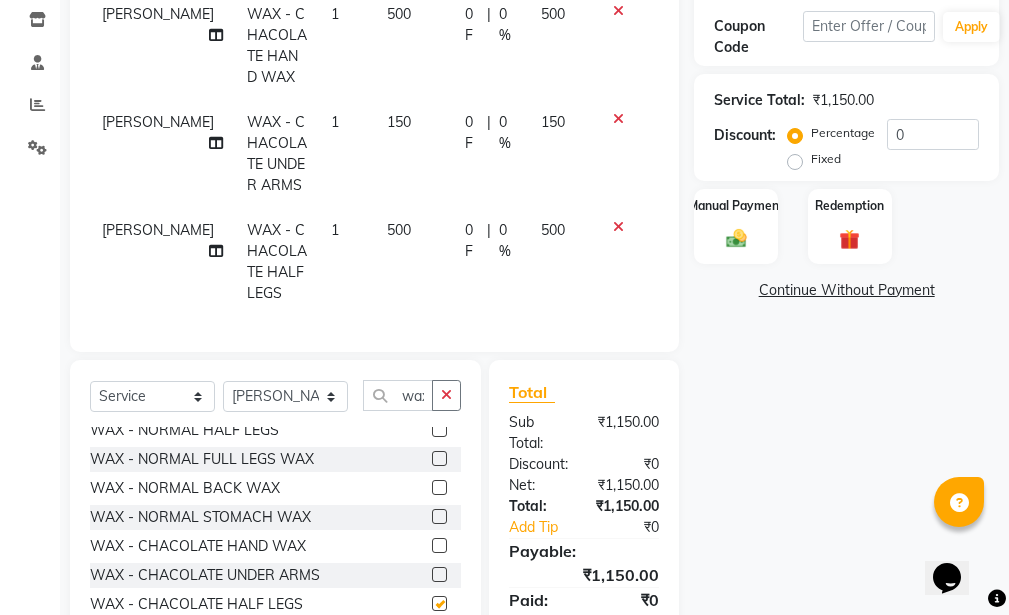 checkbox on "false" 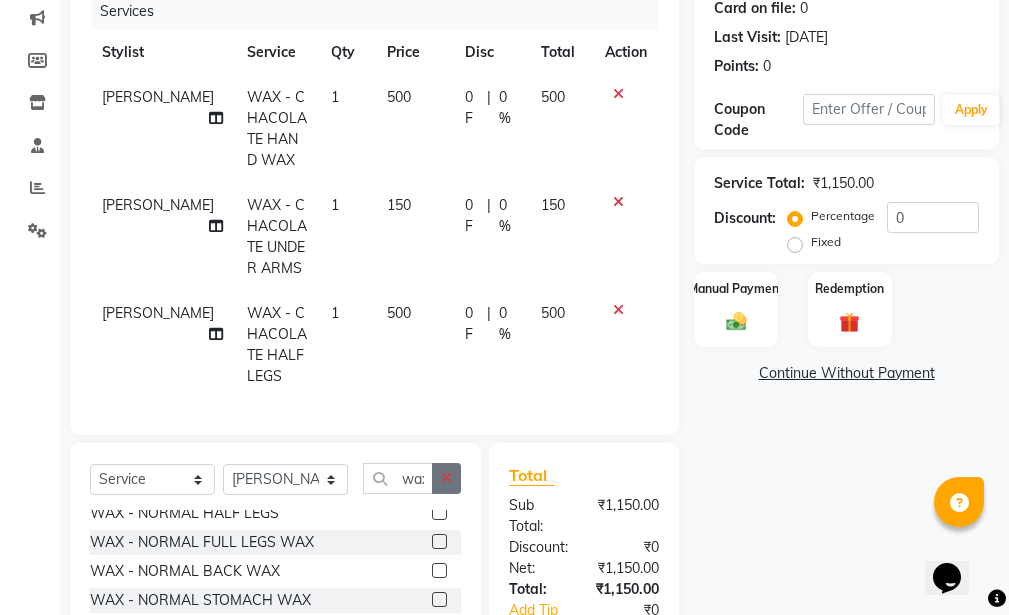 scroll, scrollTop: 373, scrollLeft: 0, axis: vertical 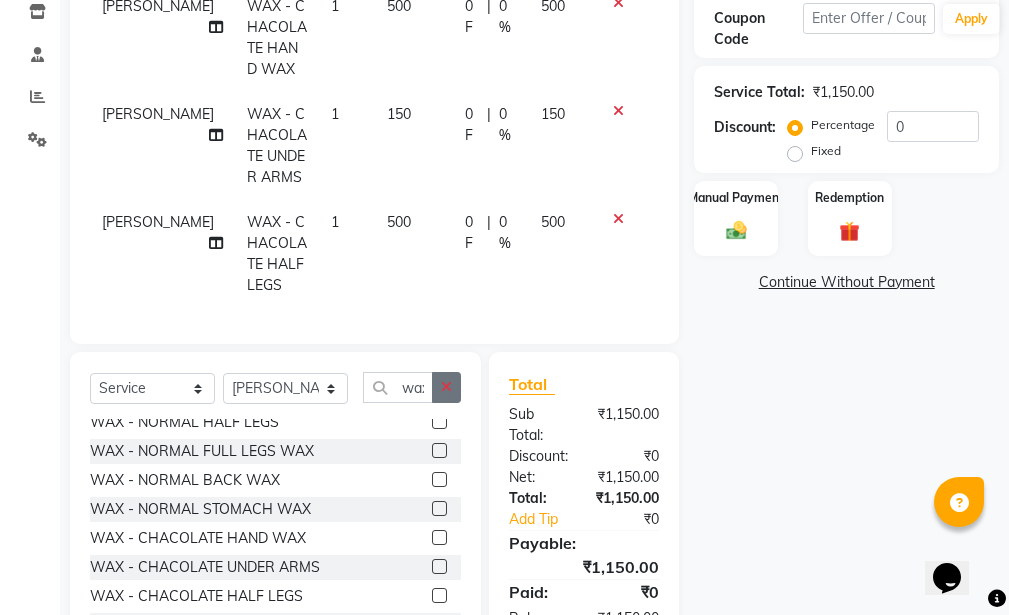 click 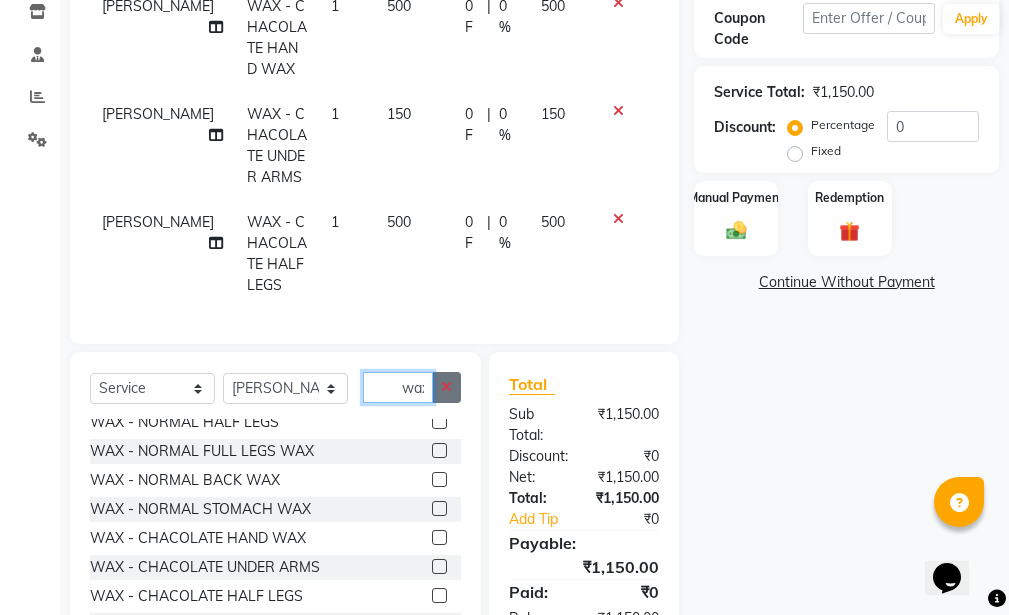 type 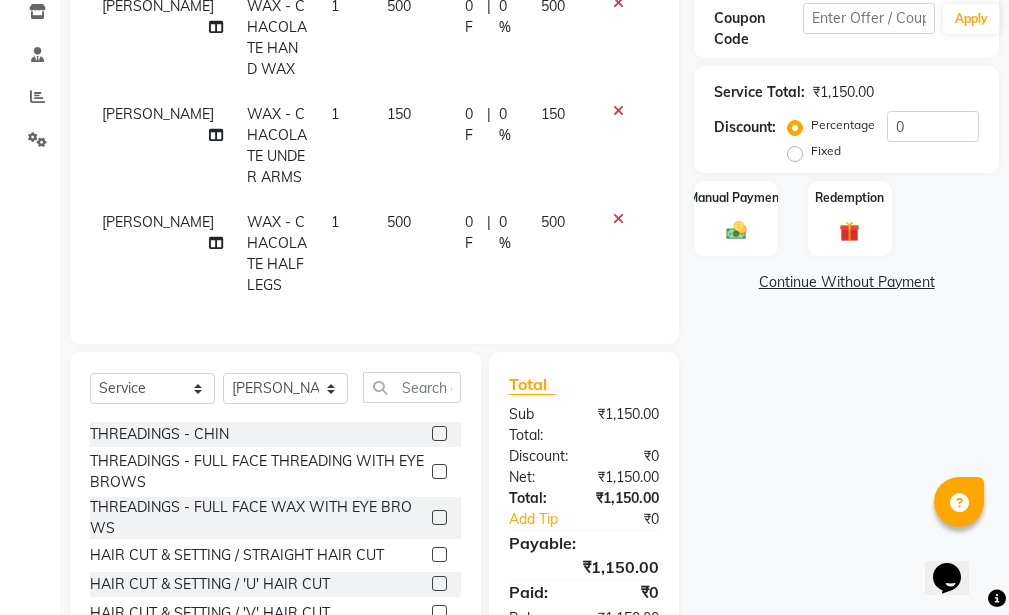 click 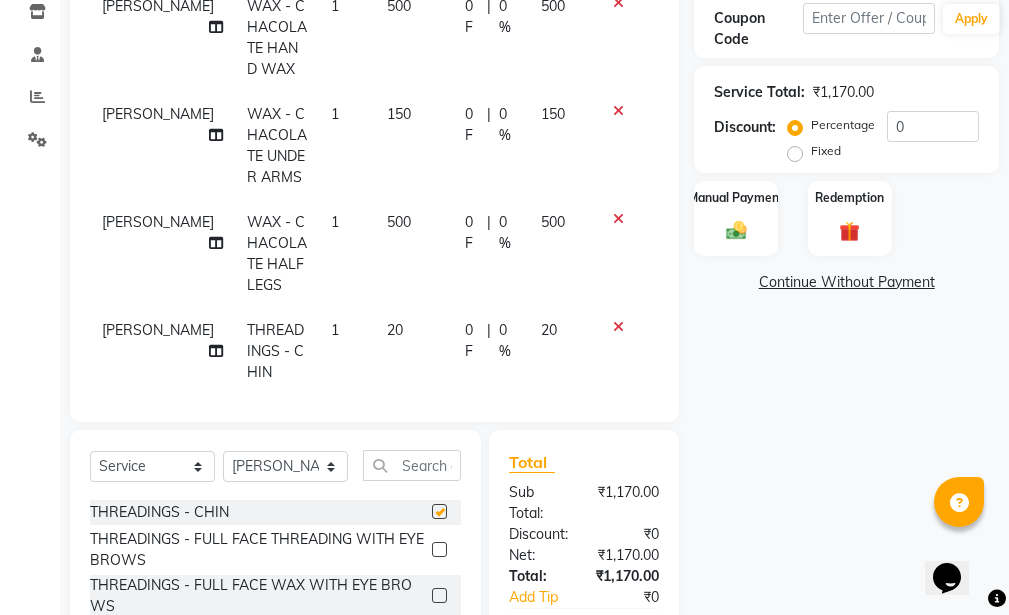 checkbox on "false" 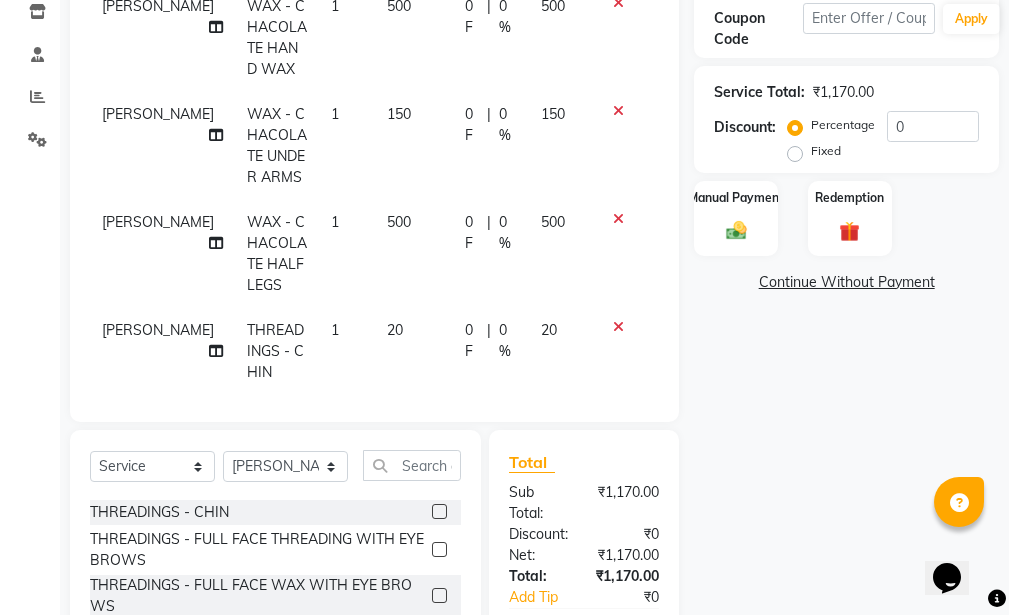 click 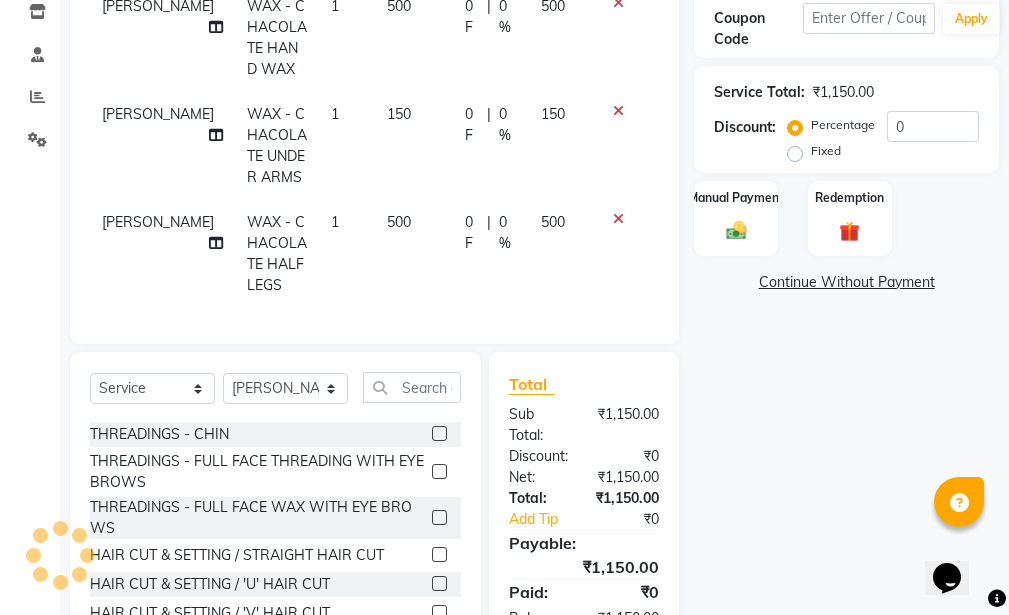 scroll, scrollTop: 458, scrollLeft: 0, axis: vertical 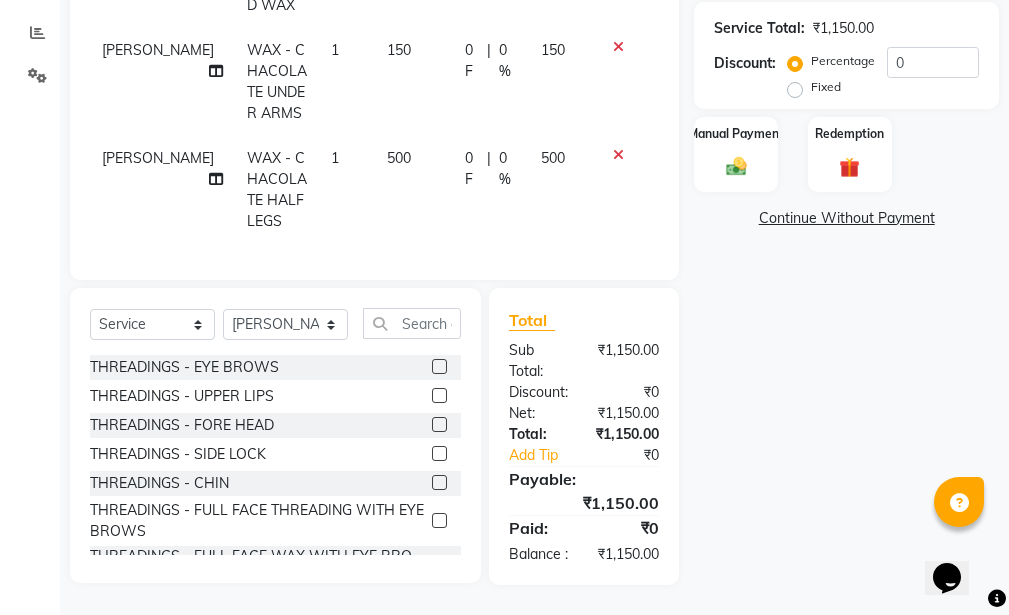 click 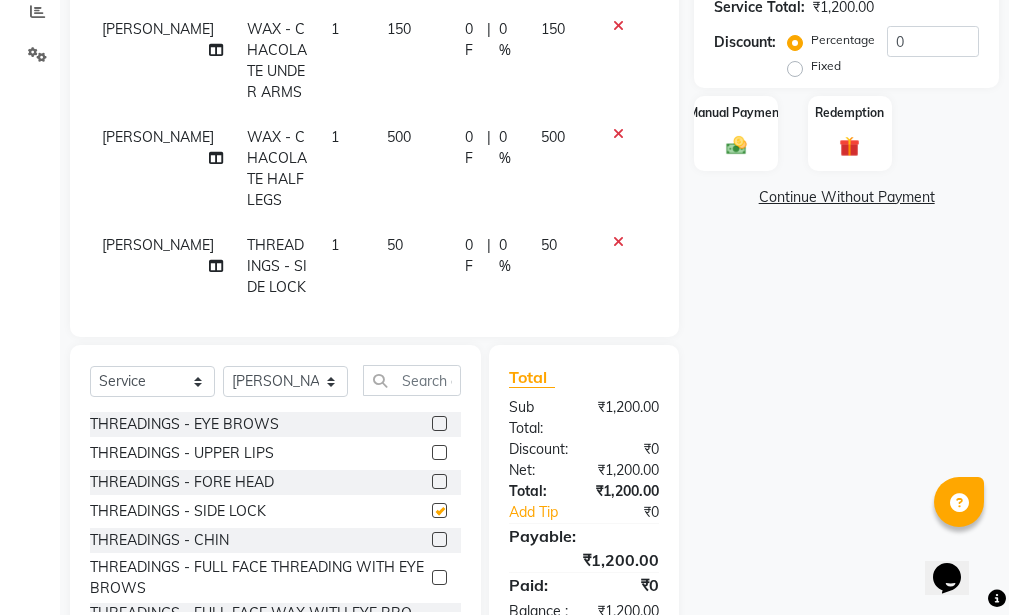 checkbox on "false" 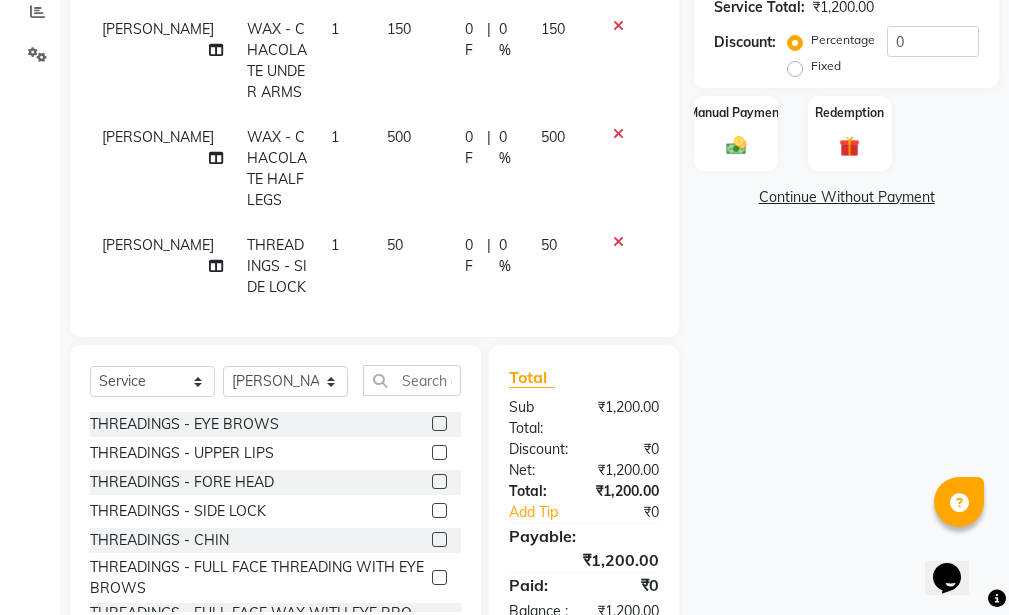 click 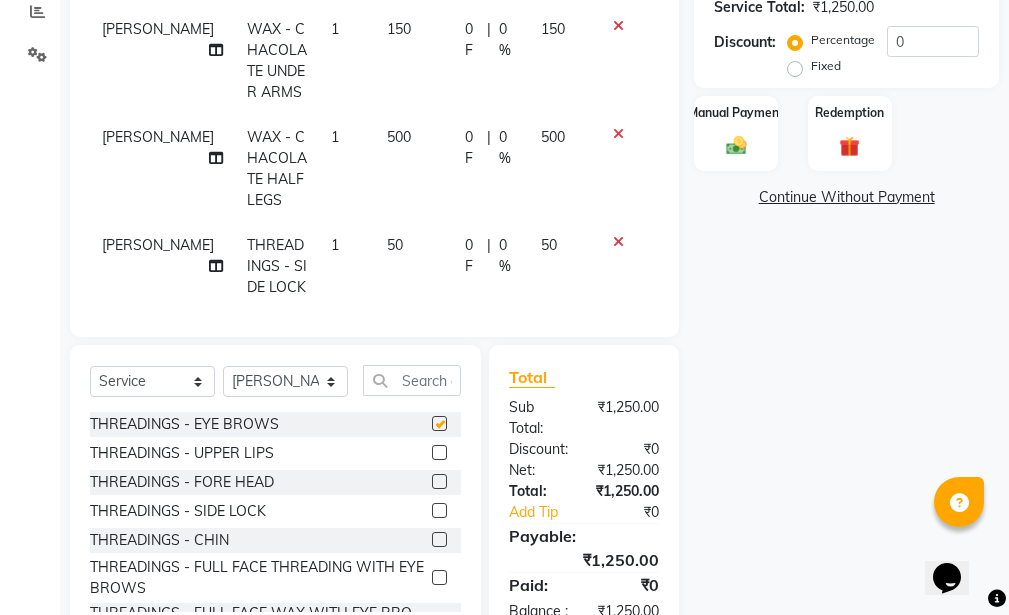 checkbox on "false" 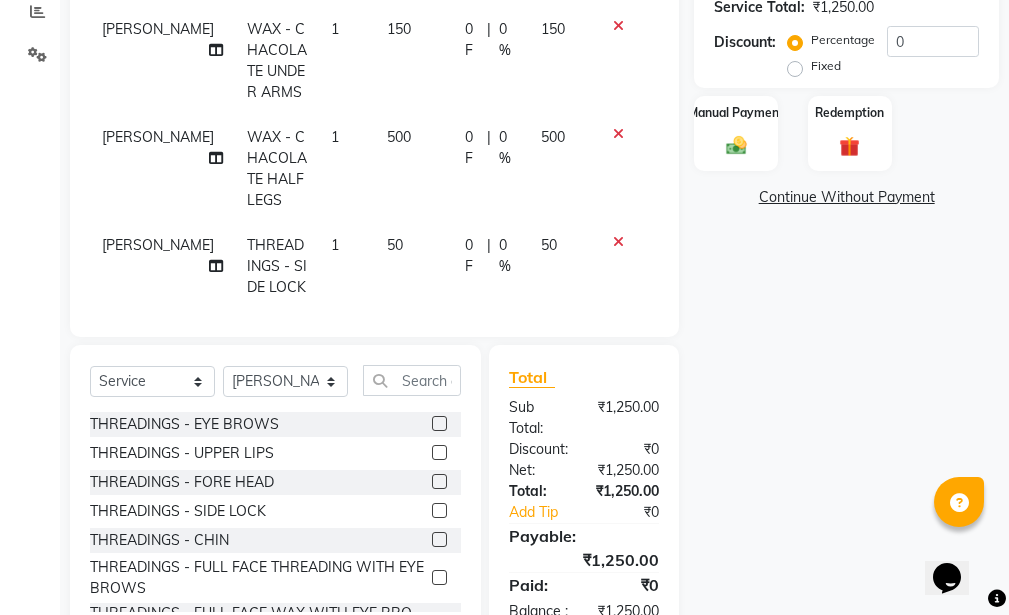 click 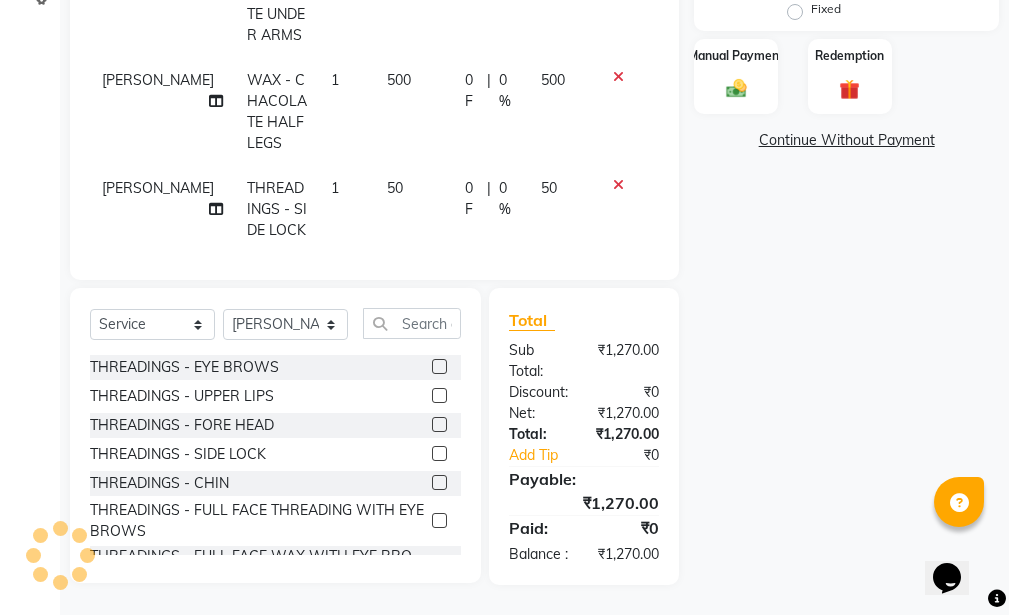 scroll, scrollTop: 36, scrollLeft: 0, axis: vertical 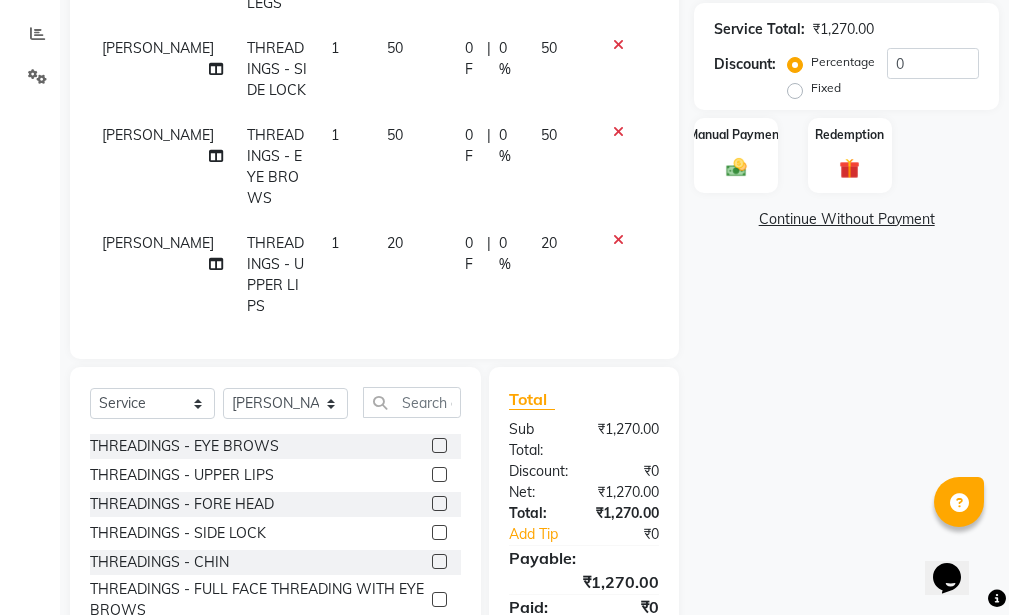click 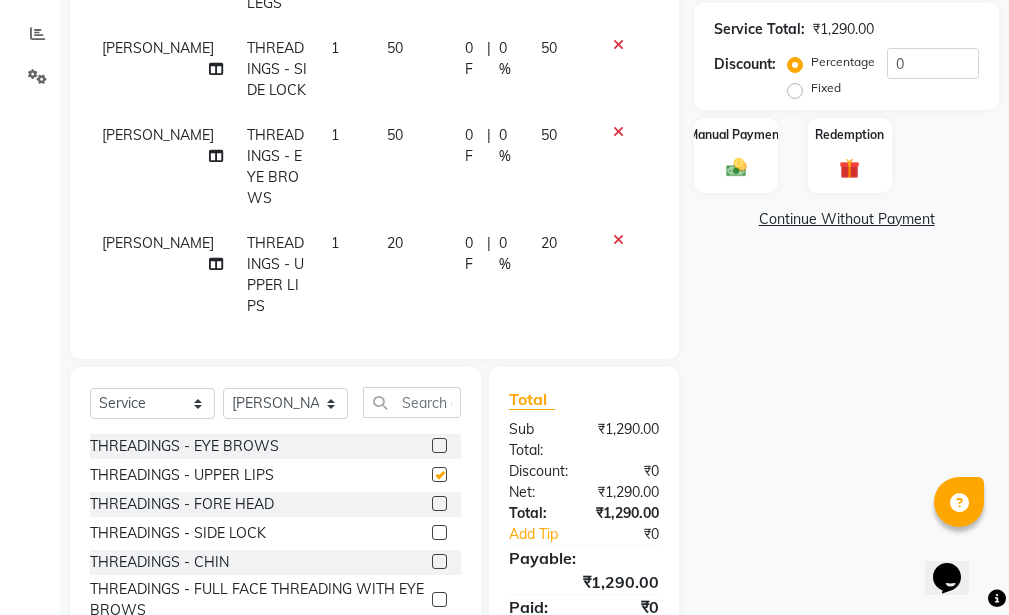 checkbox on "false" 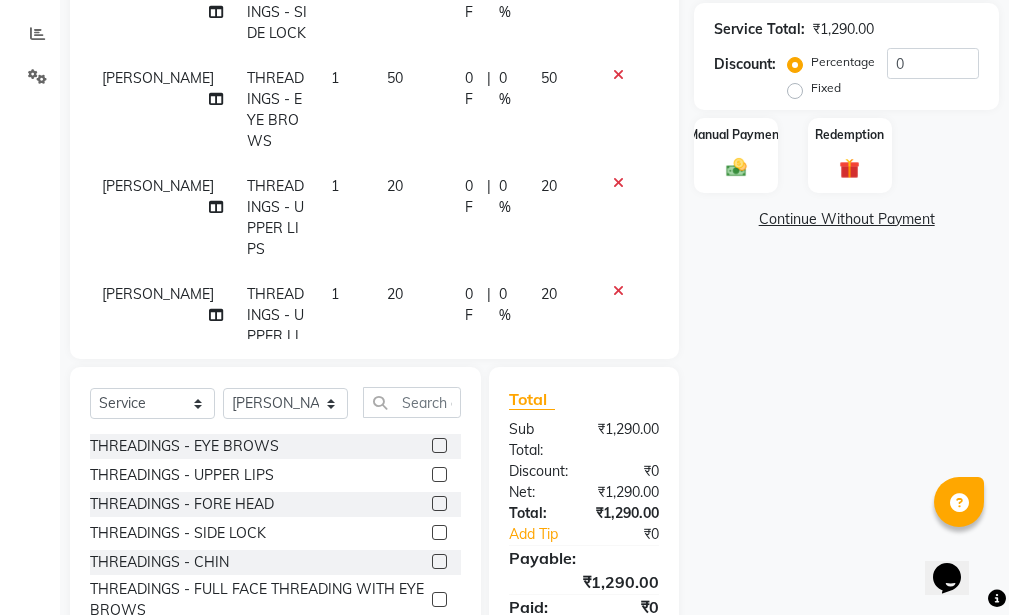 scroll, scrollTop: 306, scrollLeft: 0, axis: vertical 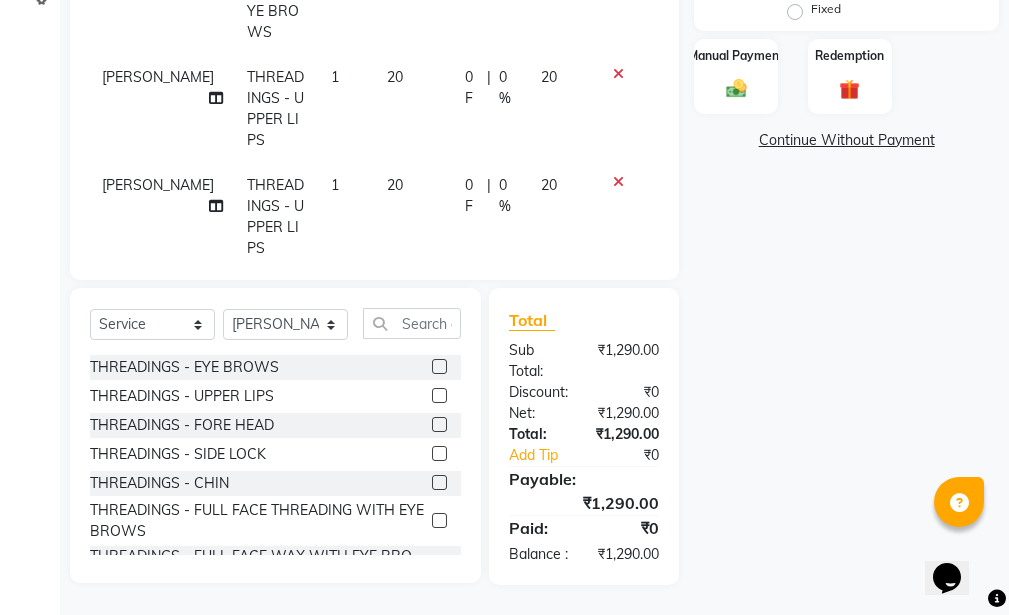 click 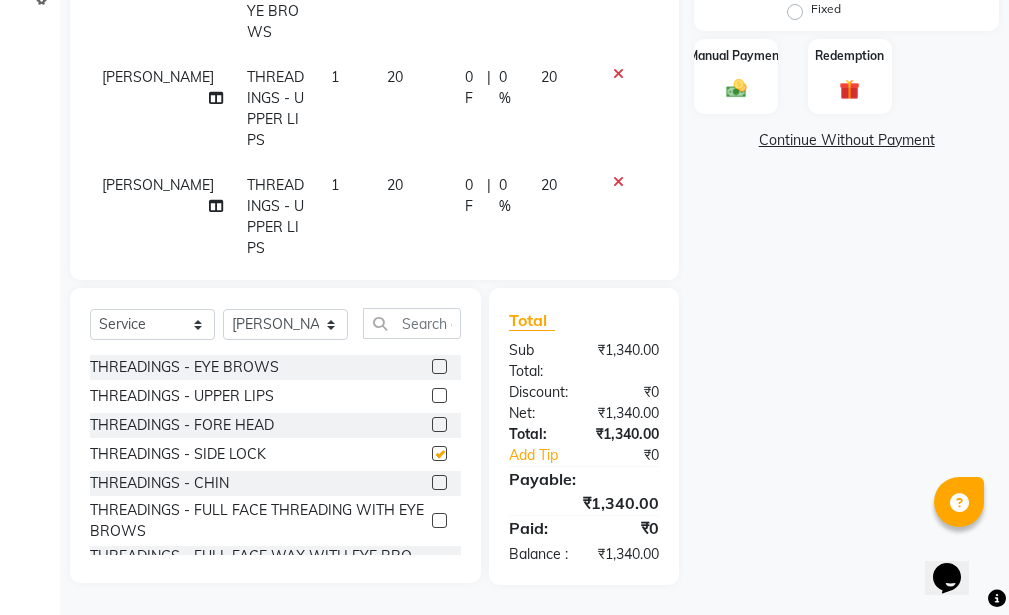 checkbox on "false" 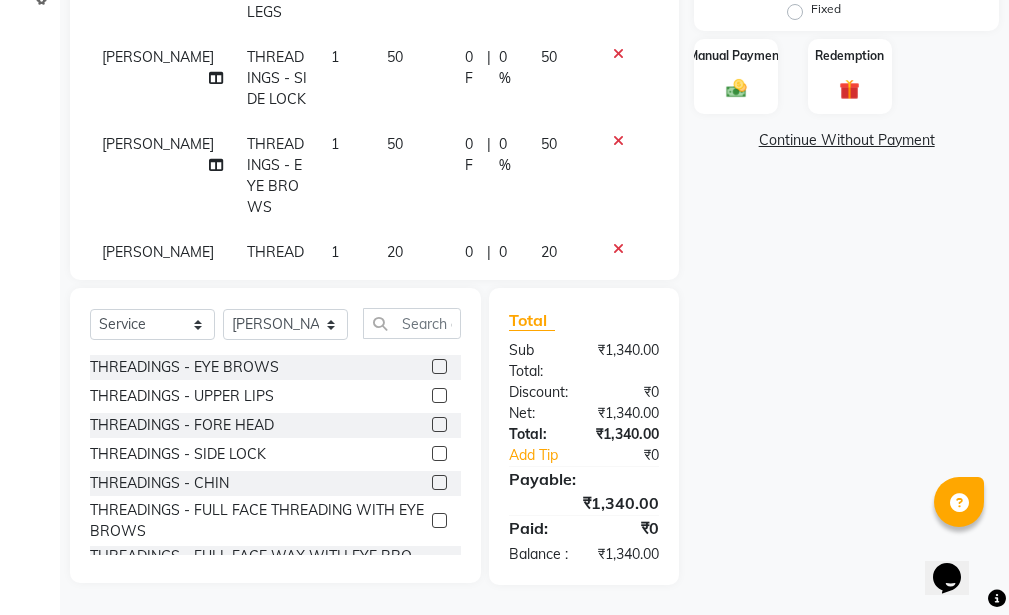 scroll, scrollTop: 0, scrollLeft: 0, axis: both 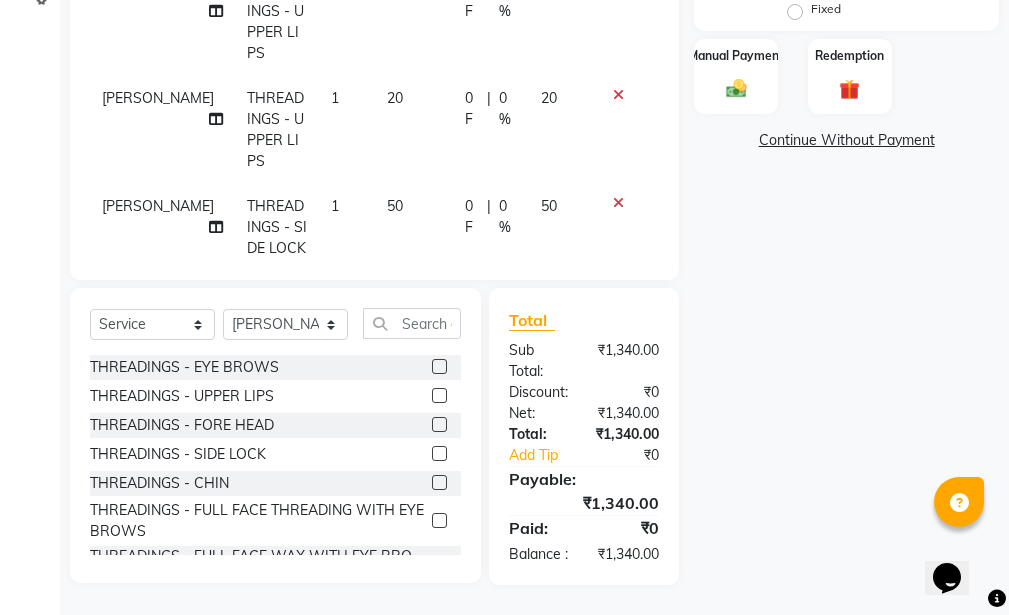 click 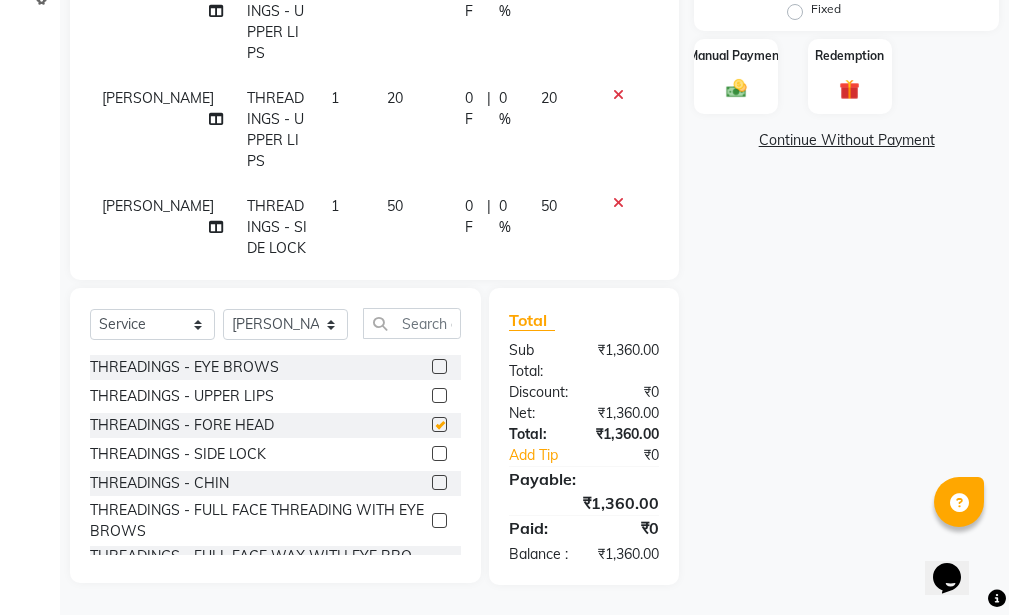 checkbox on "false" 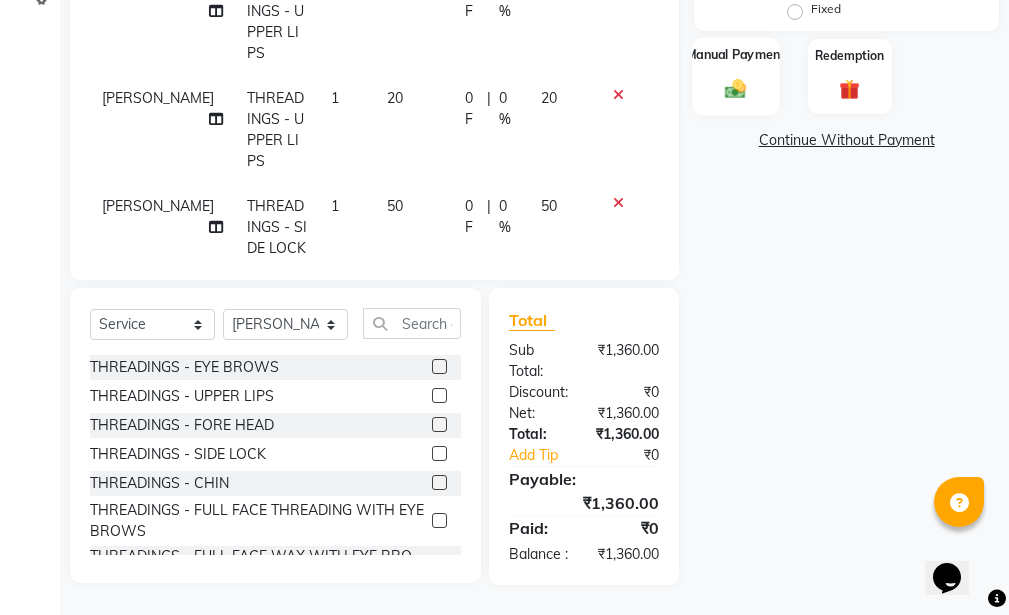 click on "Manual Payment" 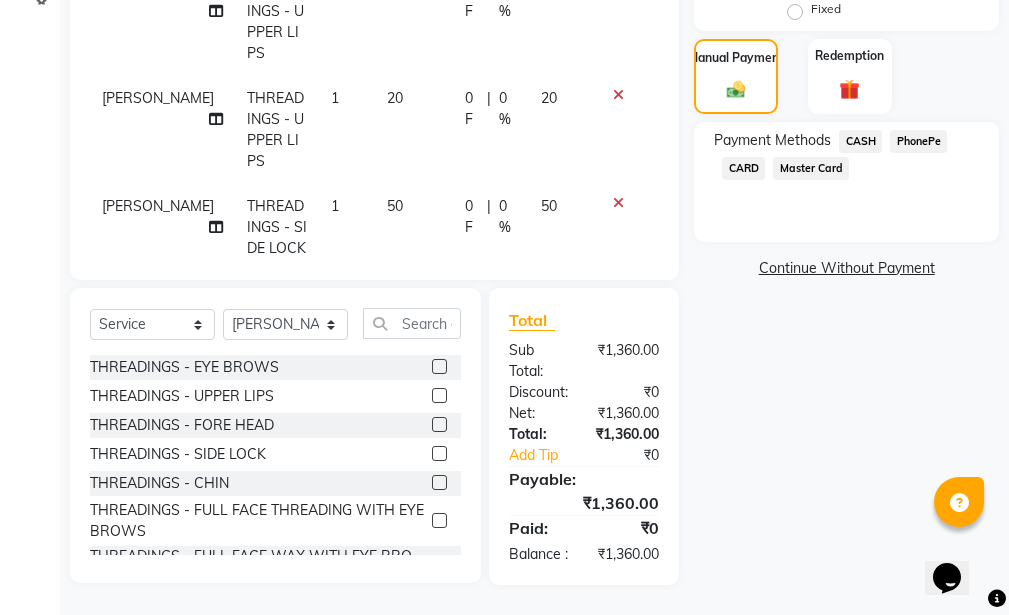 click on "PhonePe" 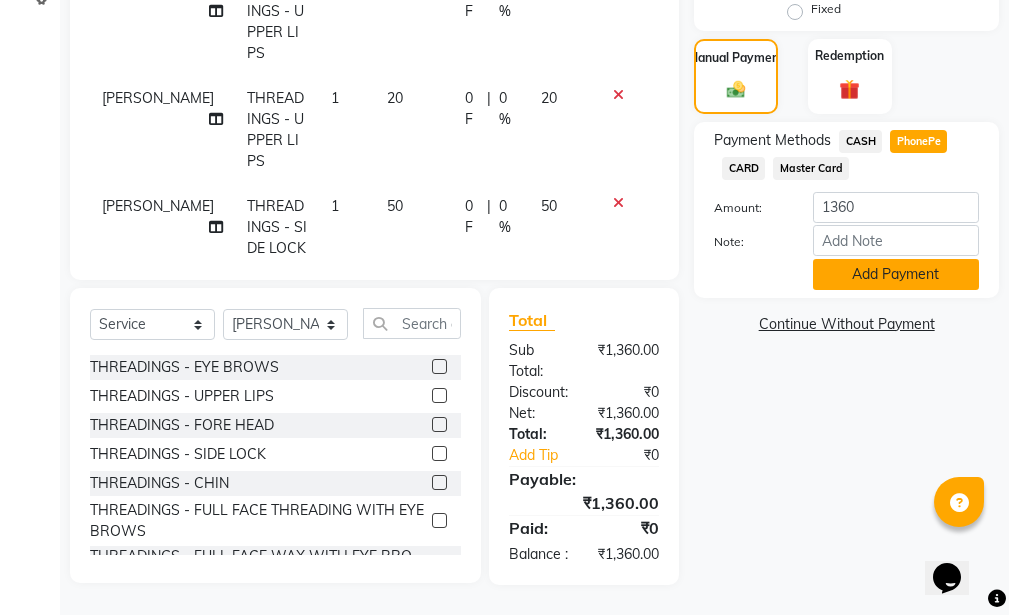 click on "Add Payment" 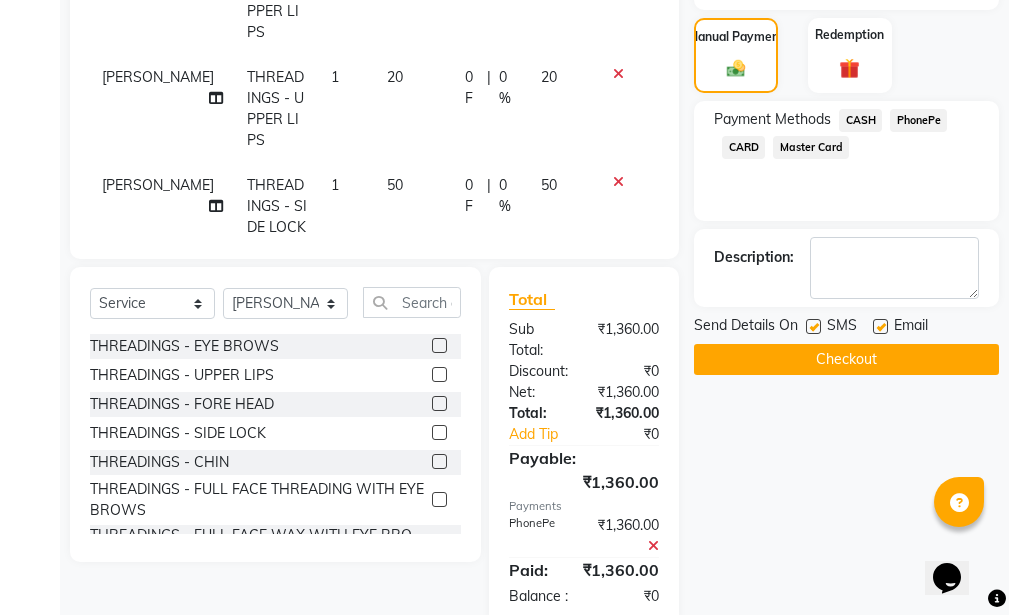 click on "Checkout" 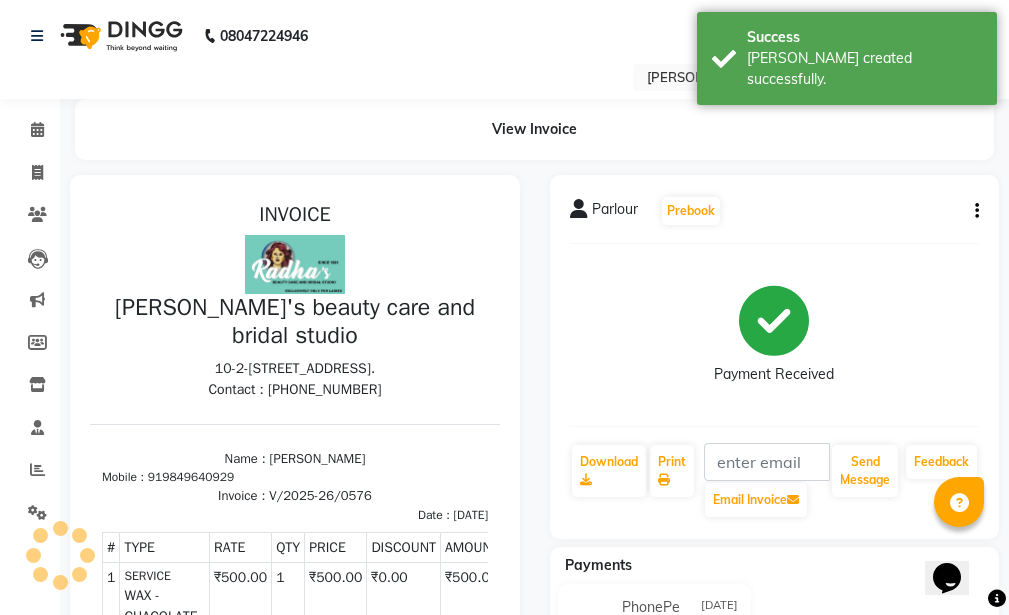 scroll, scrollTop: 0, scrollLeft: 0, axis: both 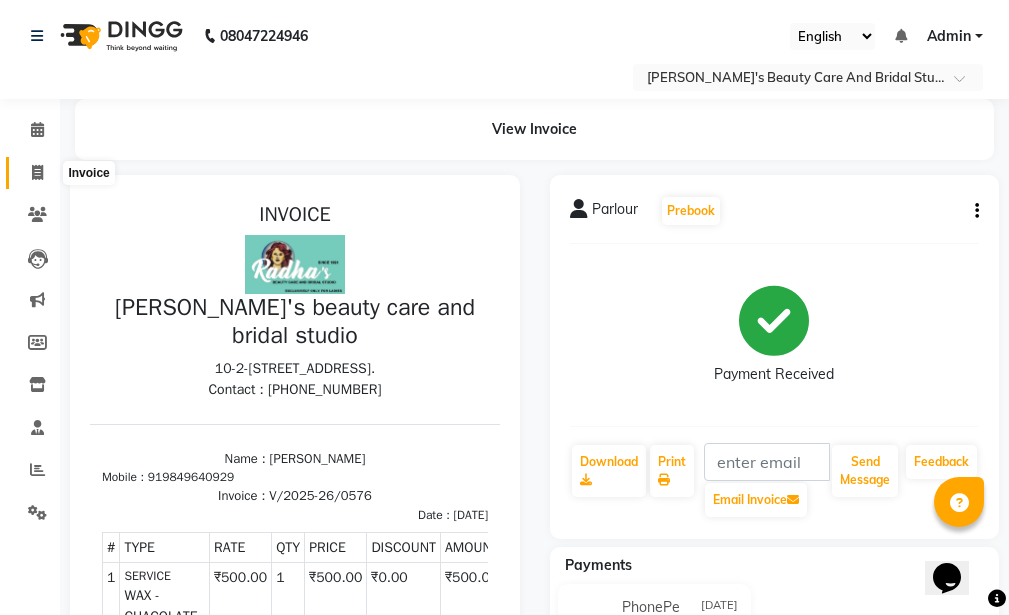 click 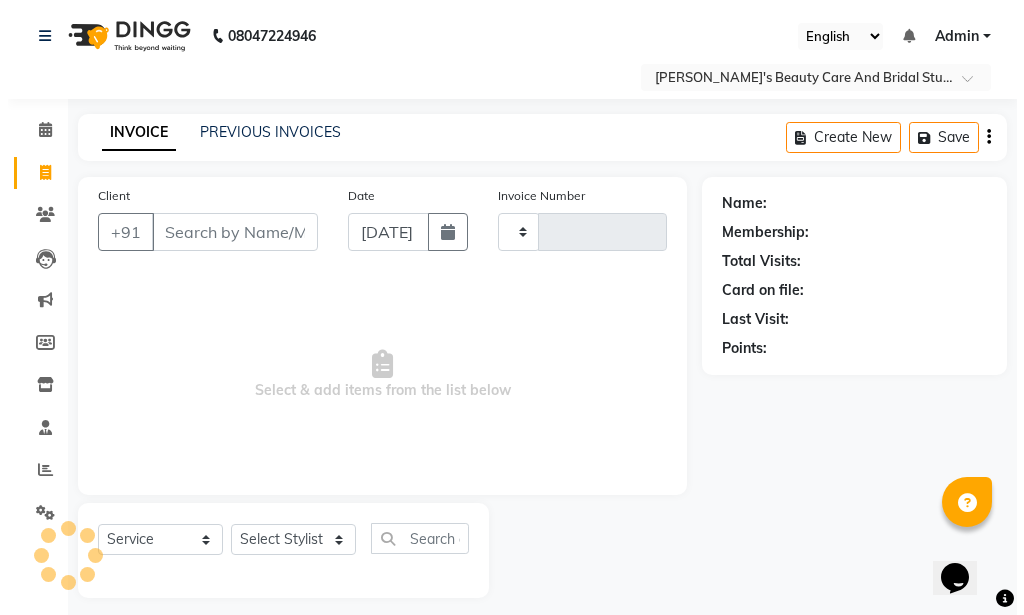 scroll, scrollTop: 13, scrollLeft: 0, axis: vertical 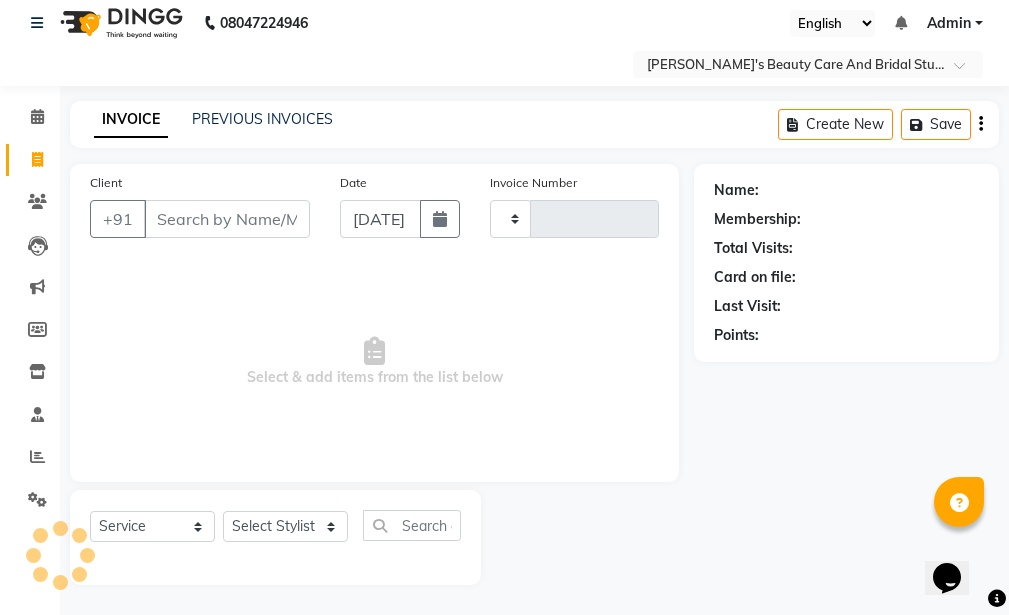 type on "0577" 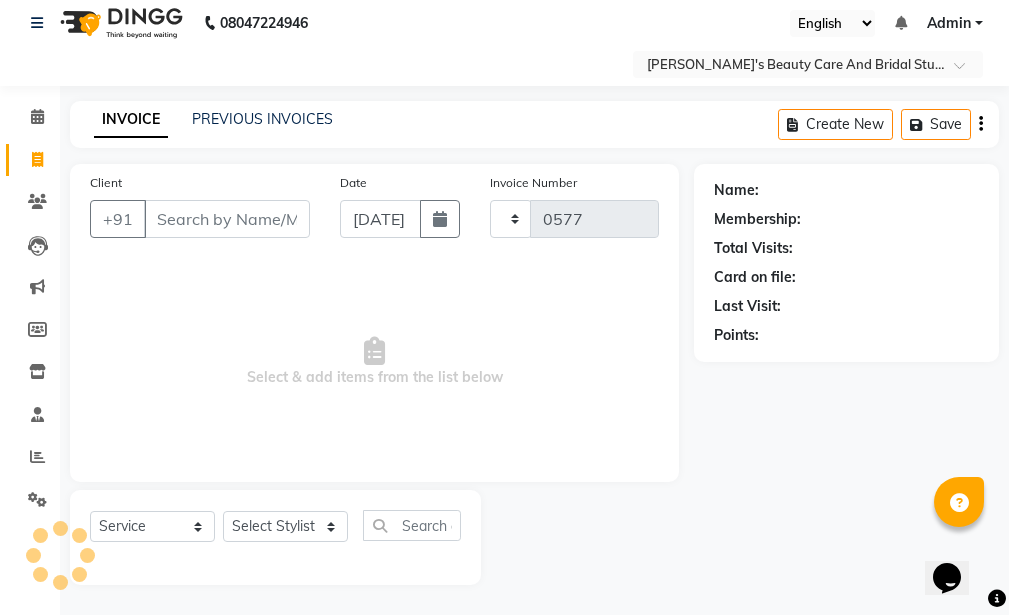 select on "6153" 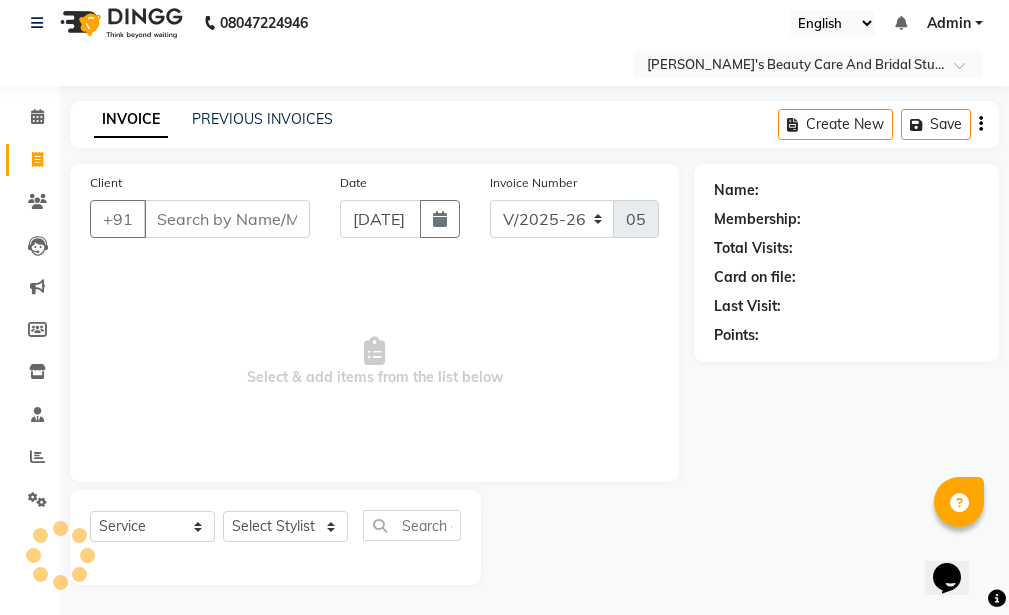 click on "Client" at bounding box center [227, 219] 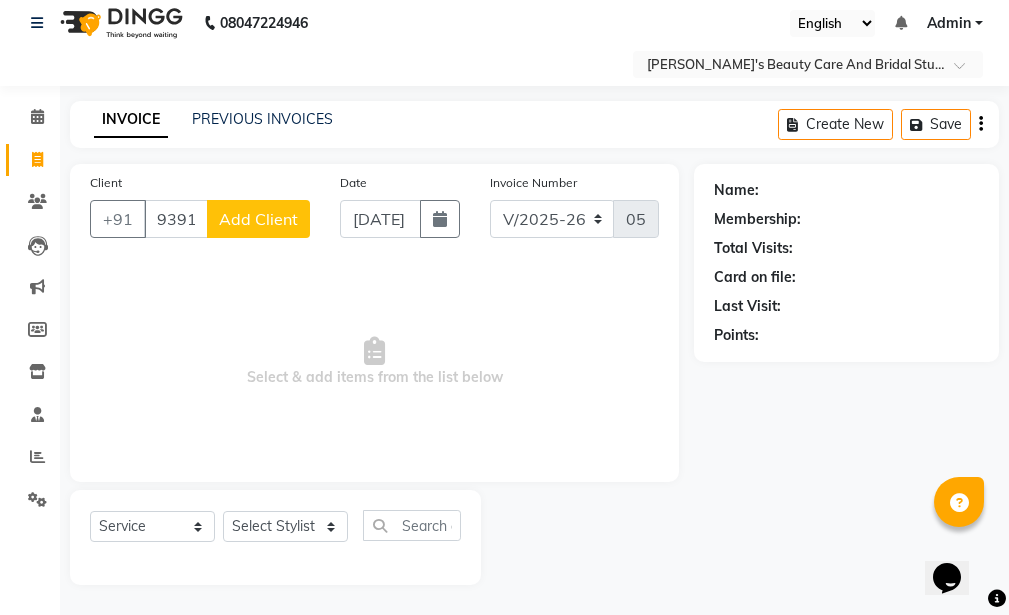 type on "9391062803" 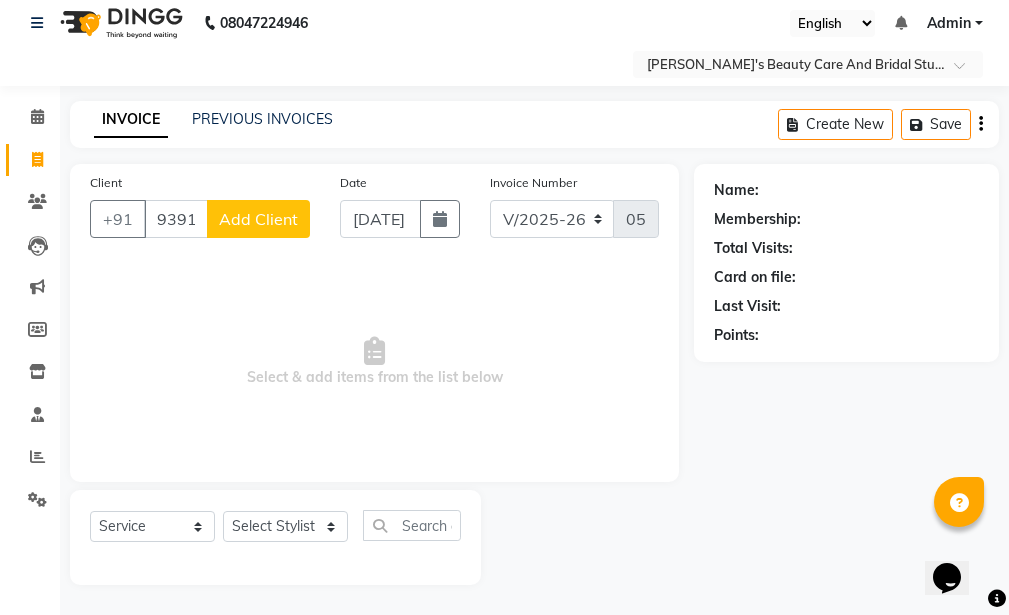 click on "Add Client" 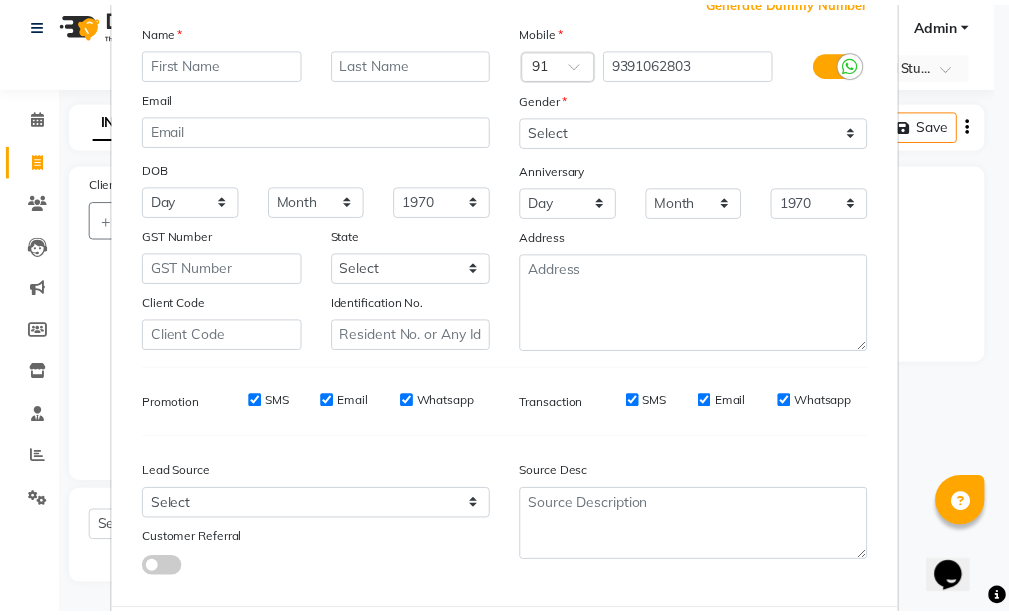 scroll, scrollTop: 234, scrollLeft: 0, axis: vertical 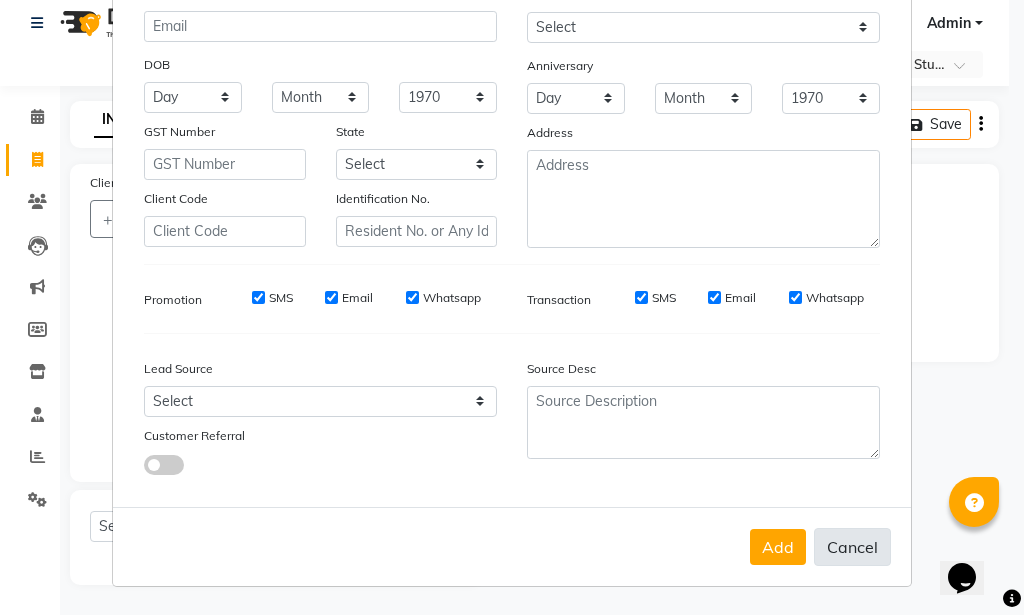 click on "Cancel" at bounding box center [852, 547] 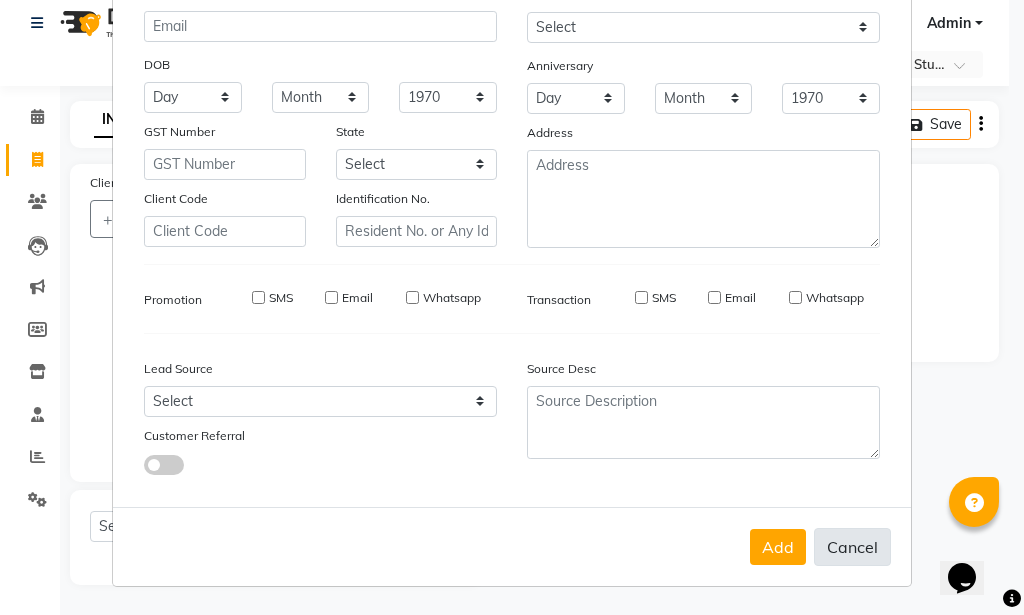select 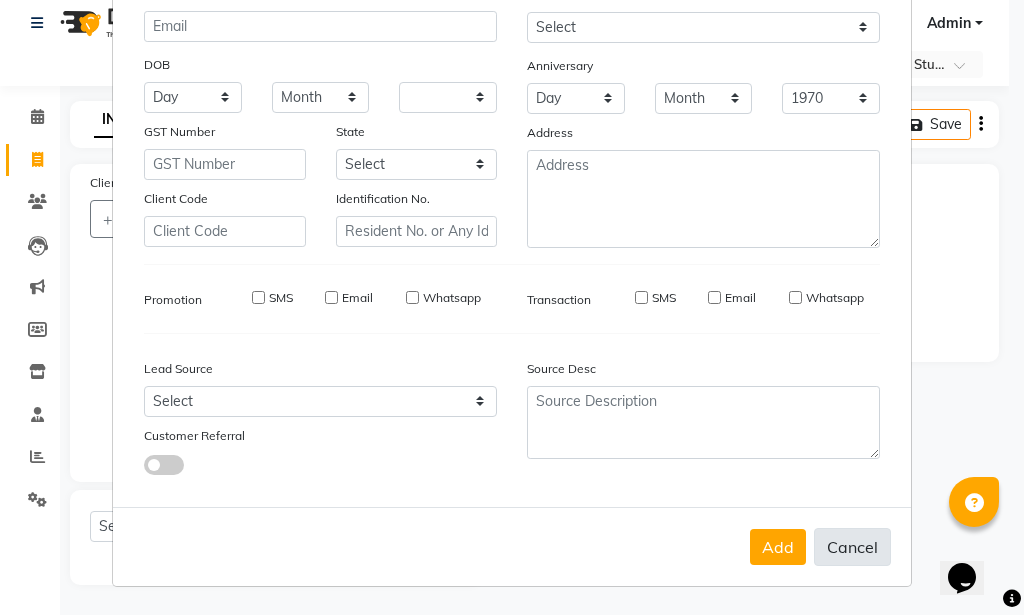 select 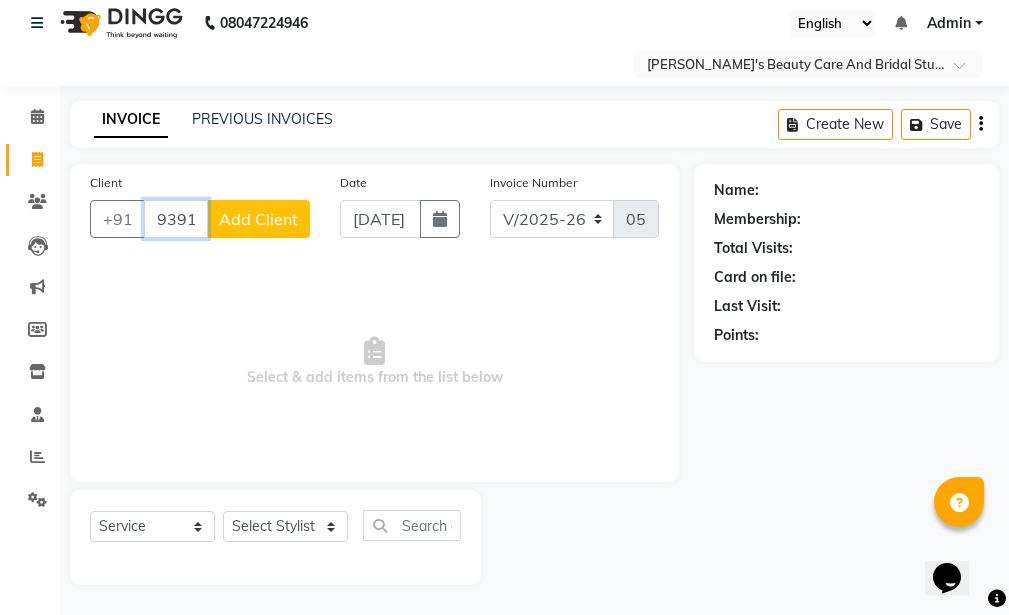 click on "9391062803" at bounding box center (176, 219) 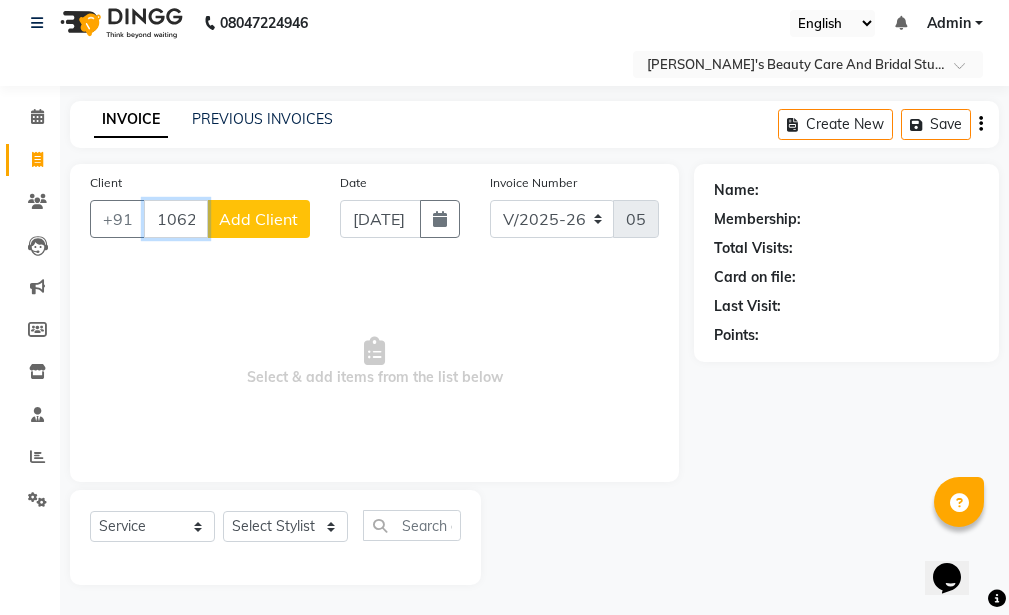 click on "1062803" at bounding box center [176, 219] 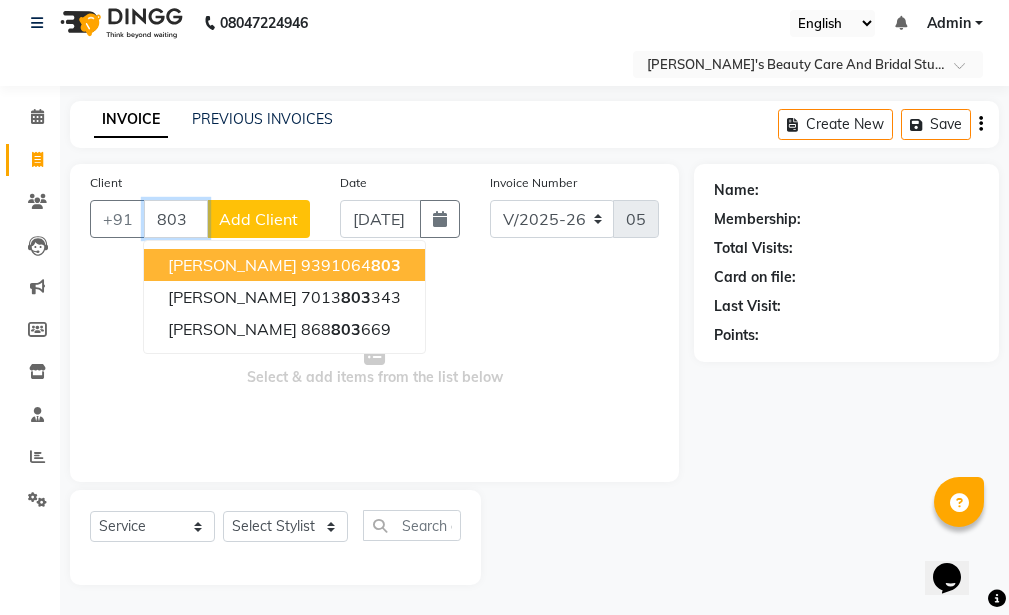 click on "803" at bounding box center [176, 219] 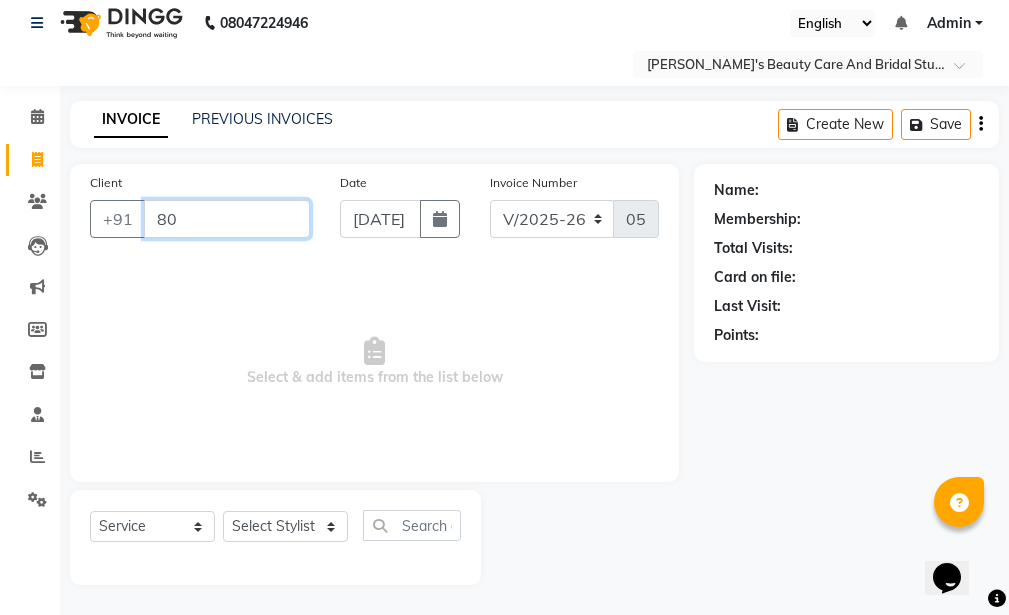 type on "8" 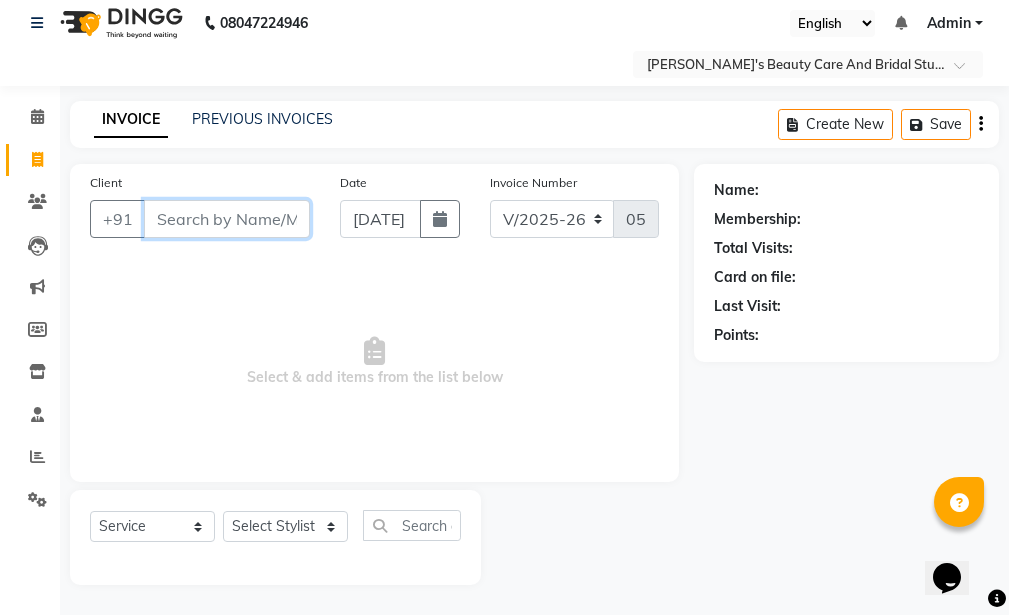 type 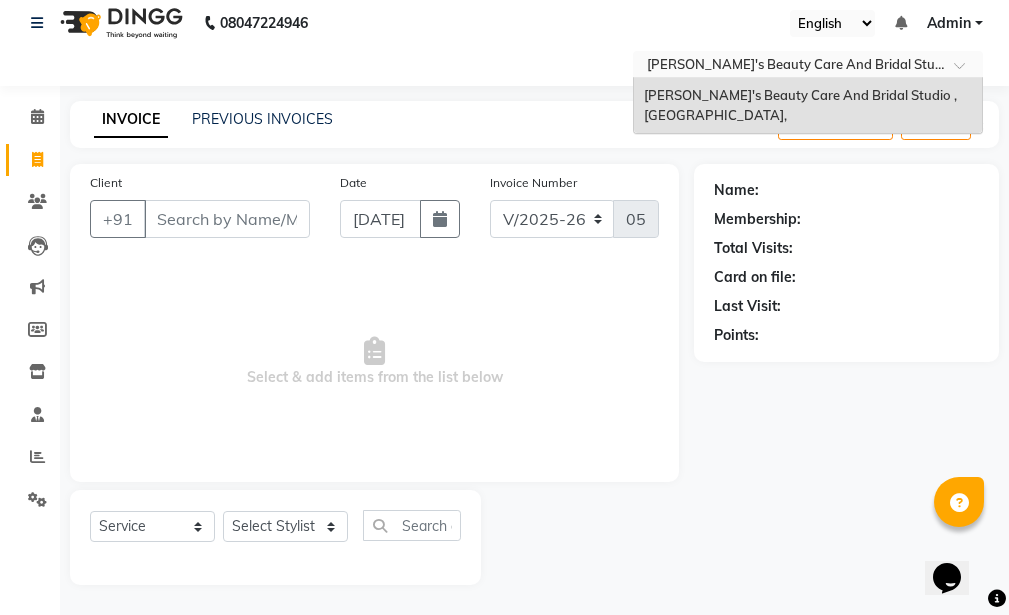 drag, startPoint x: 893, startPoint y: 300, endPoint x: 553, endPoint y: 385, distance: 350.464 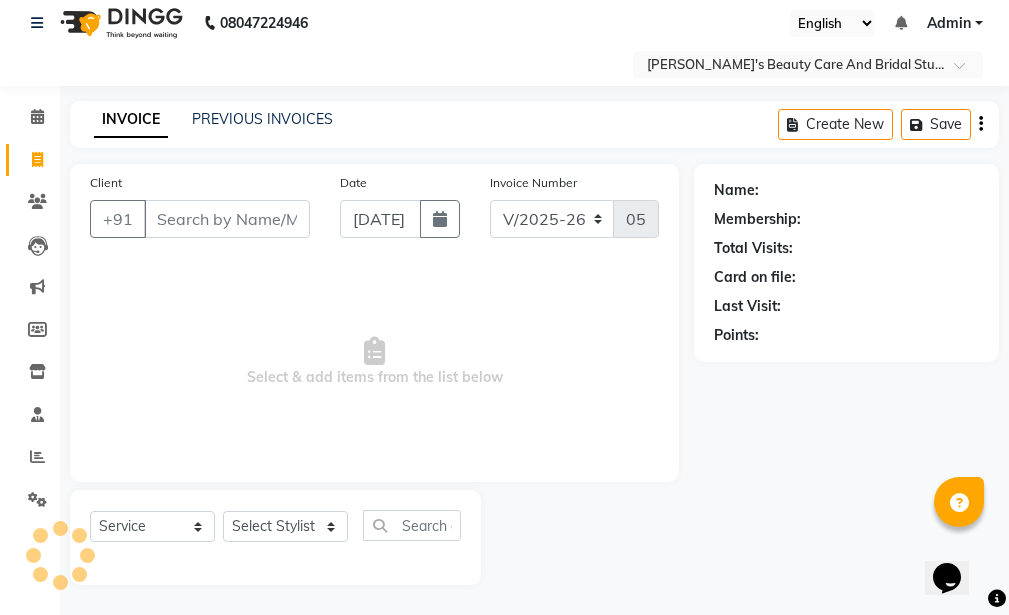 drag, startPoint x: 413, startPoint y: 34, endPoint x: 312, endPoint y: 71, distance: 107.563934 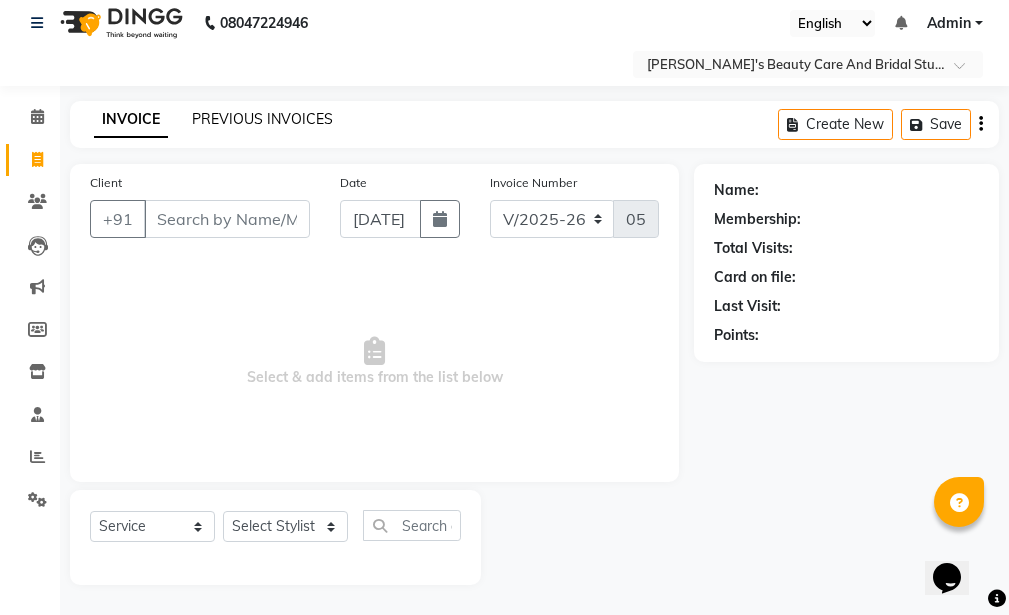 click on "PREVIOUS INVOICES" 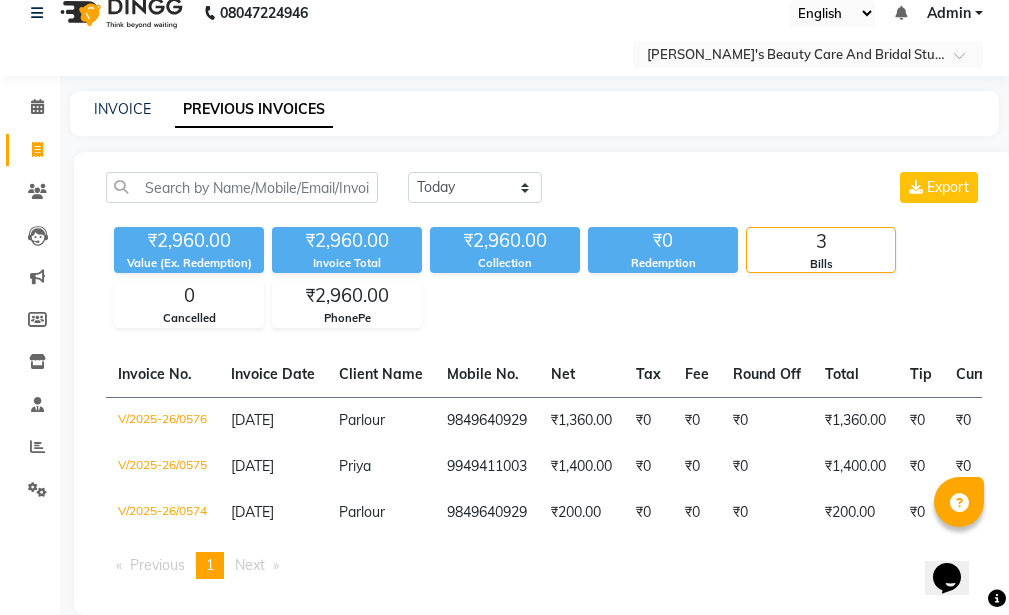 scroll, scrollTop: 0, scrollLeft: 0, axis: both 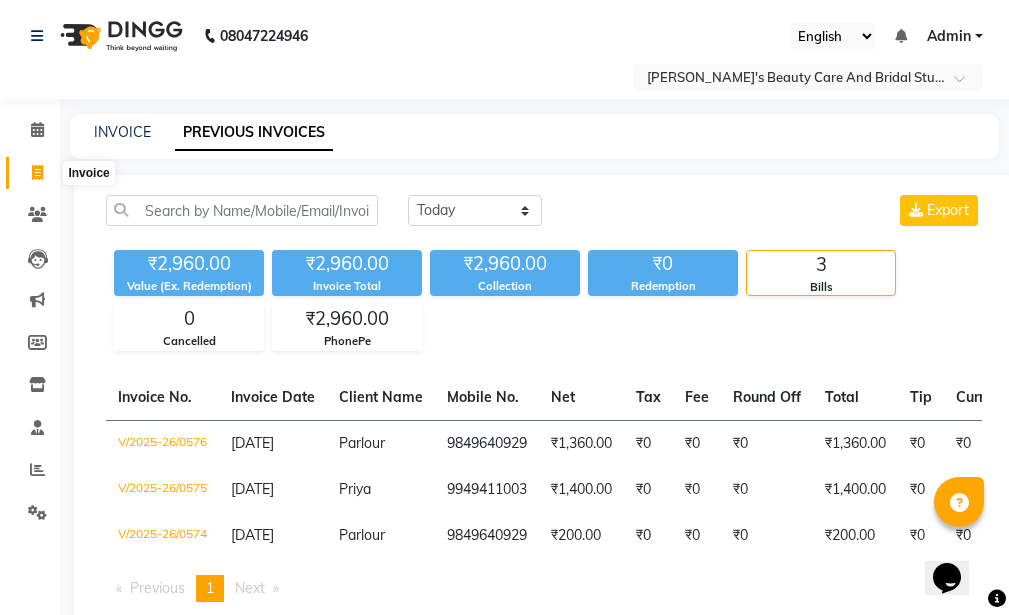 click 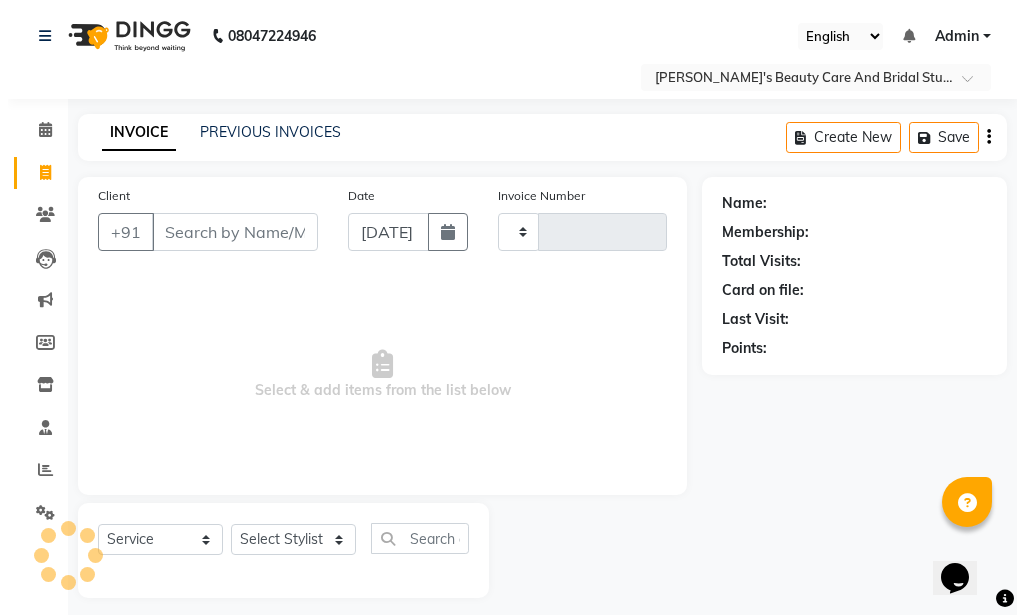 scroll, scrollTop: 13, scrollLeft: 0, axis: vertical 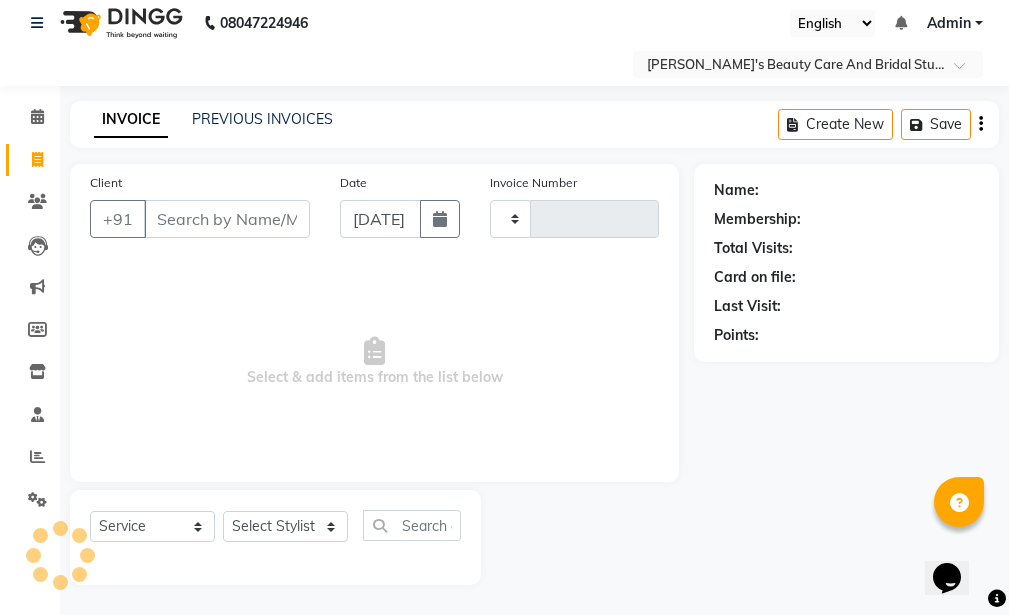 type on "0577" 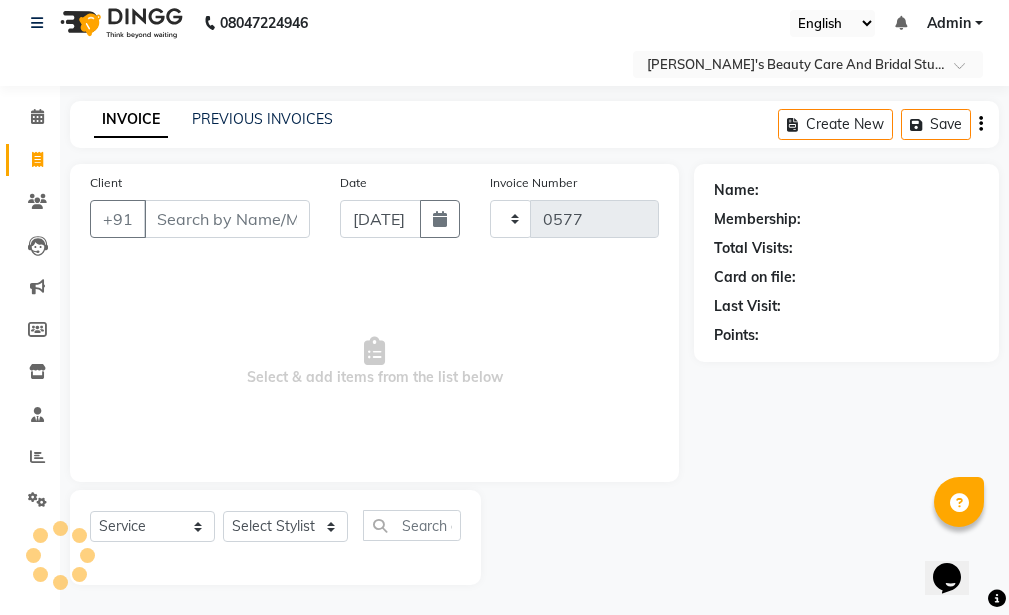 select on "6153" 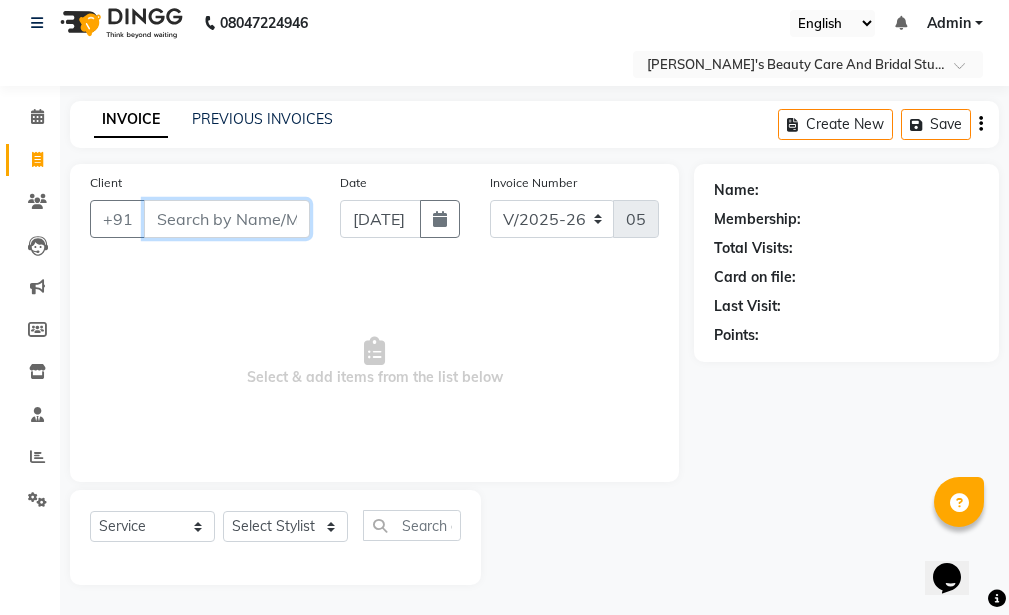 click on "Client" at bounding box center [227, 219] 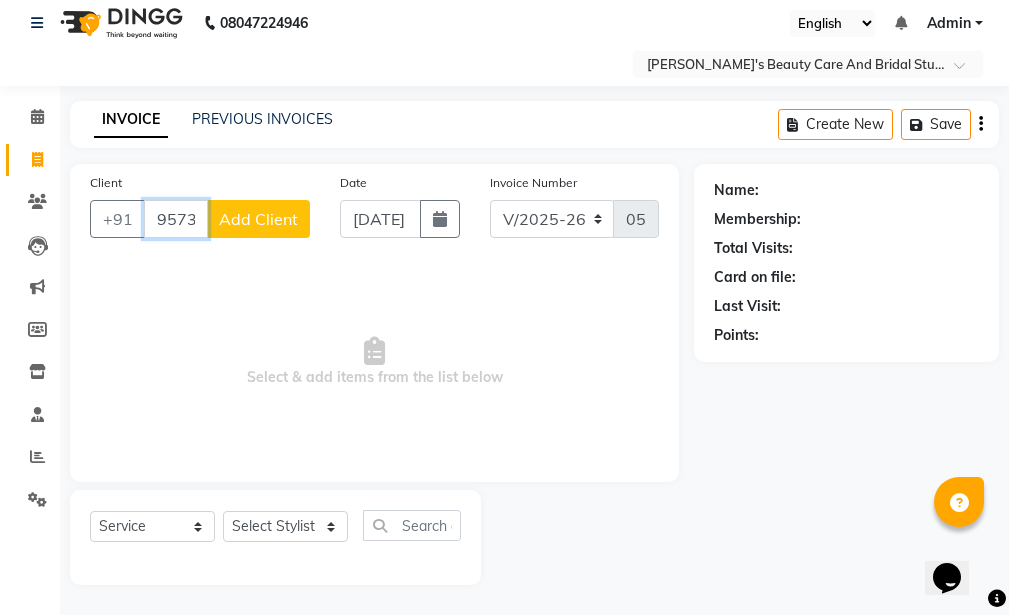 type on "9573017821" 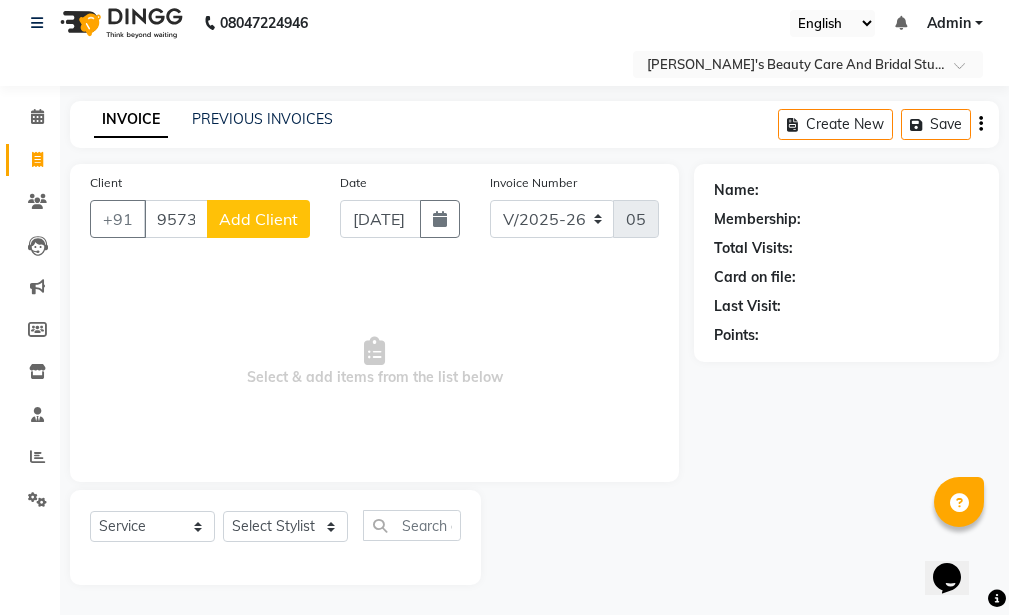 click on "Add Client" 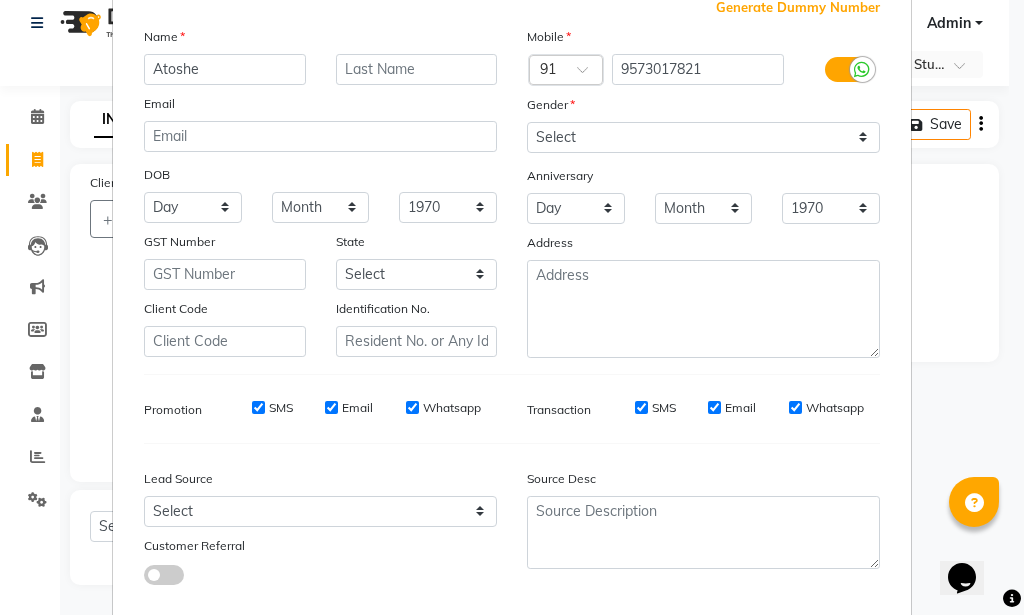scroll, scrollTop: 200, scrollLeft: 0, axis: vertical 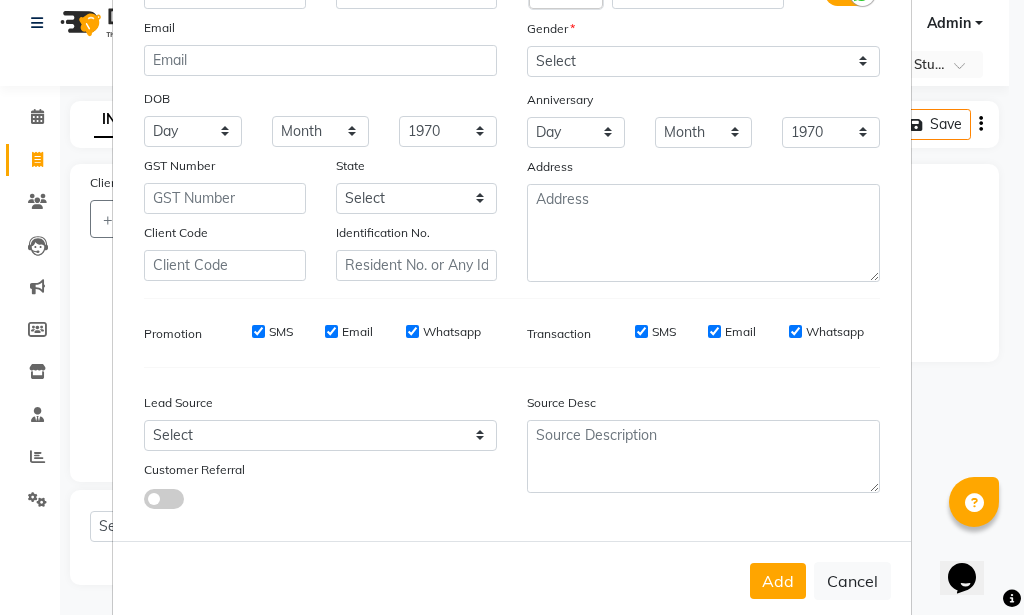 type on "Atoshe" 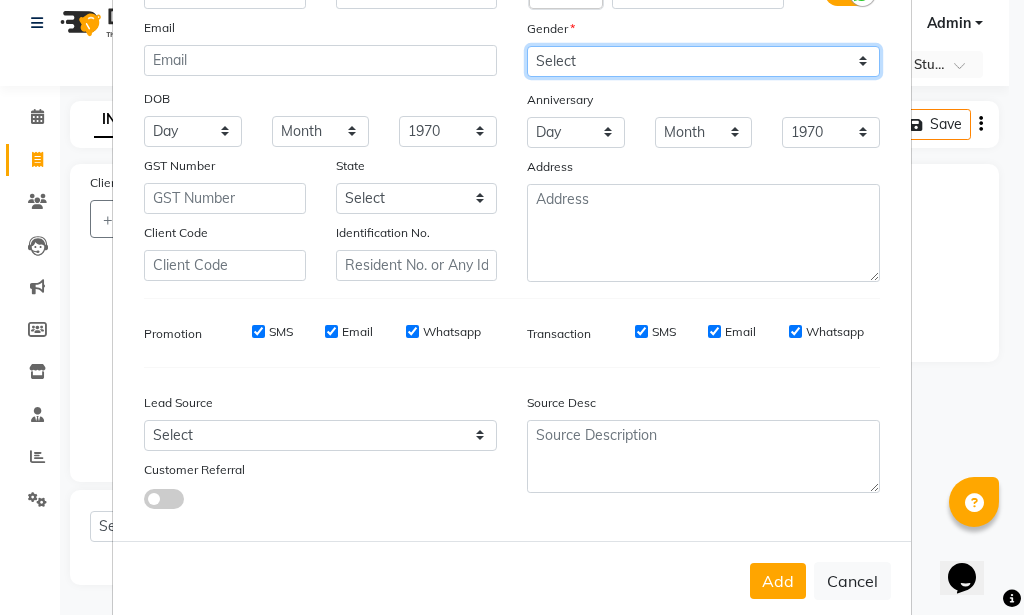 click on "Select [DEMOGRAPHIC_DATA] [DEMOGRAPHIC_DATA] Other Prefer Not To Say" at bounding box center (703, 61) 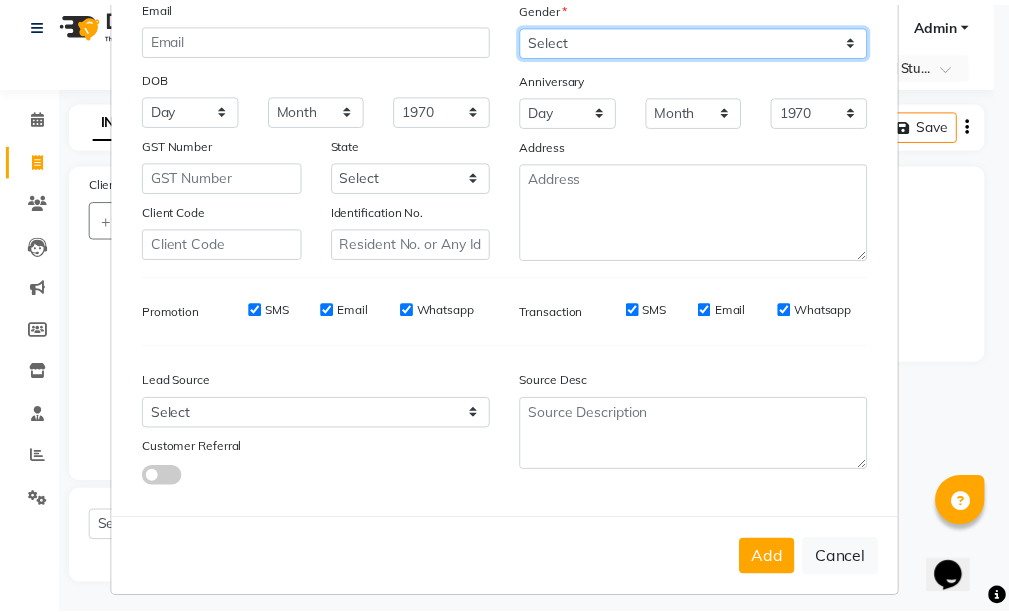 scroll, scrollTop: 234, scrollLeft: 0, axis: vertical 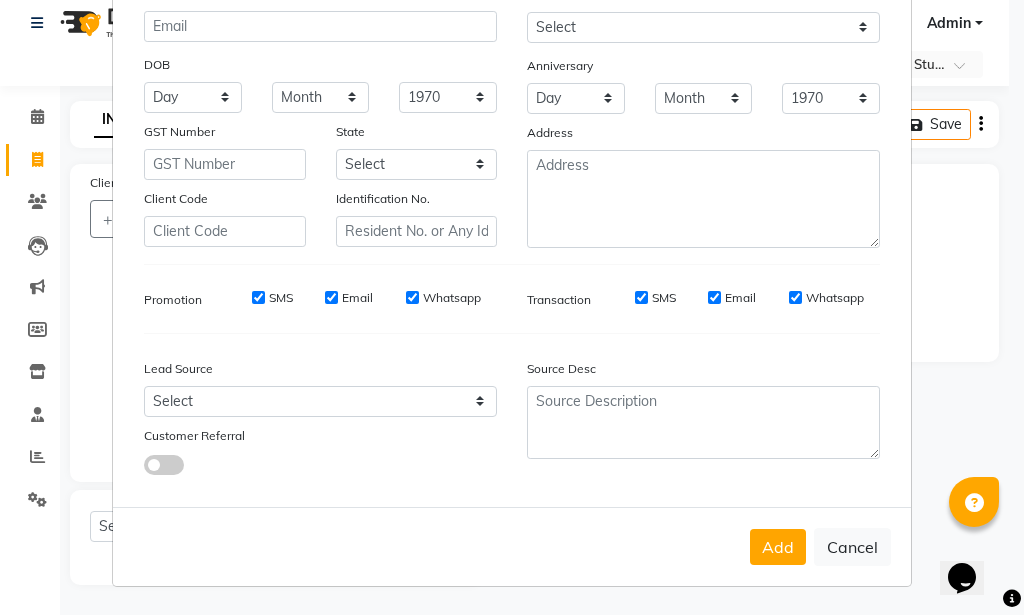 drag, startPoint x: 749, startPoint y: 552, endPoint x: 770, endPoint y: 553, distance: 21.023796 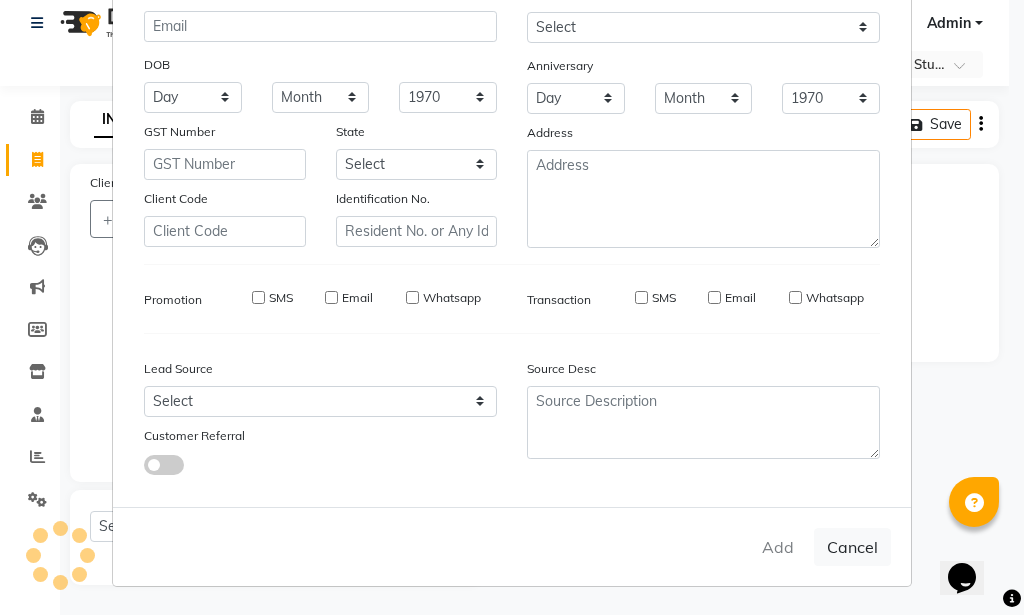 type 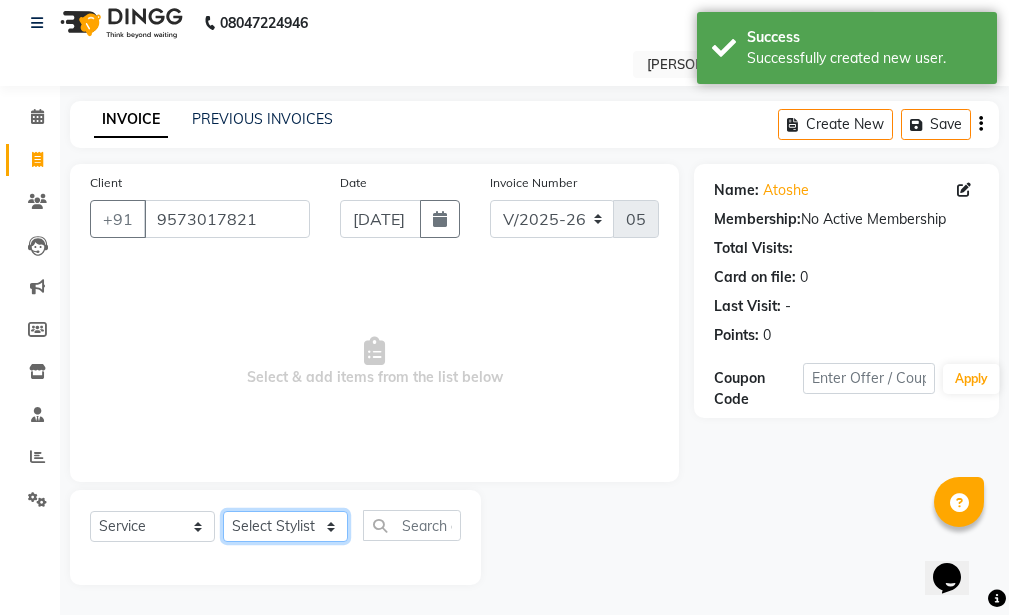click on "Select Stylist [PERSON_NAME]  DEVI  [PERSON_NAME] [PERSON_NAME] [PERSON_NAME] [PERSON_NAME]" 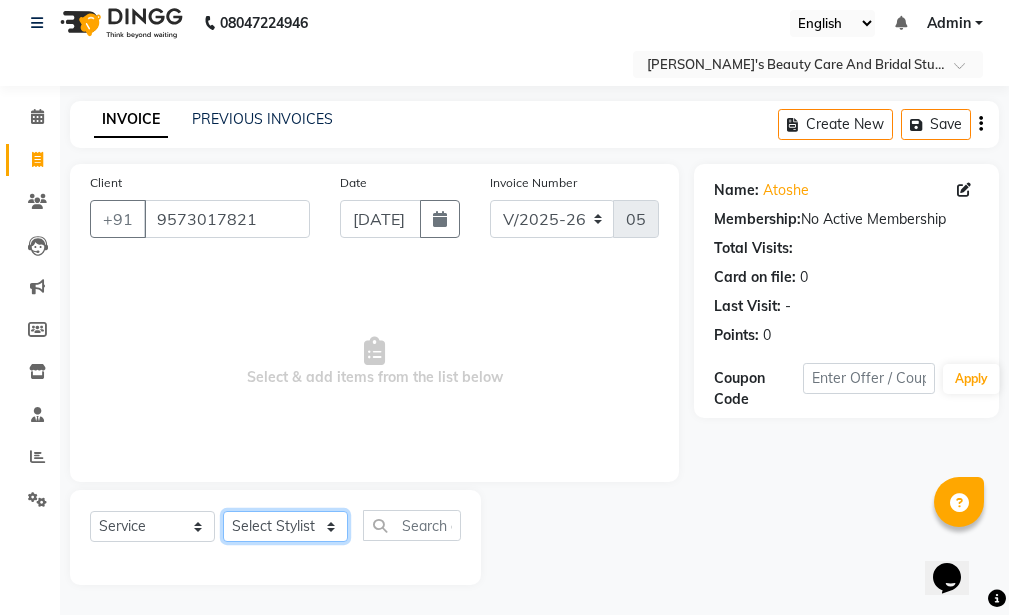 select on "45034" 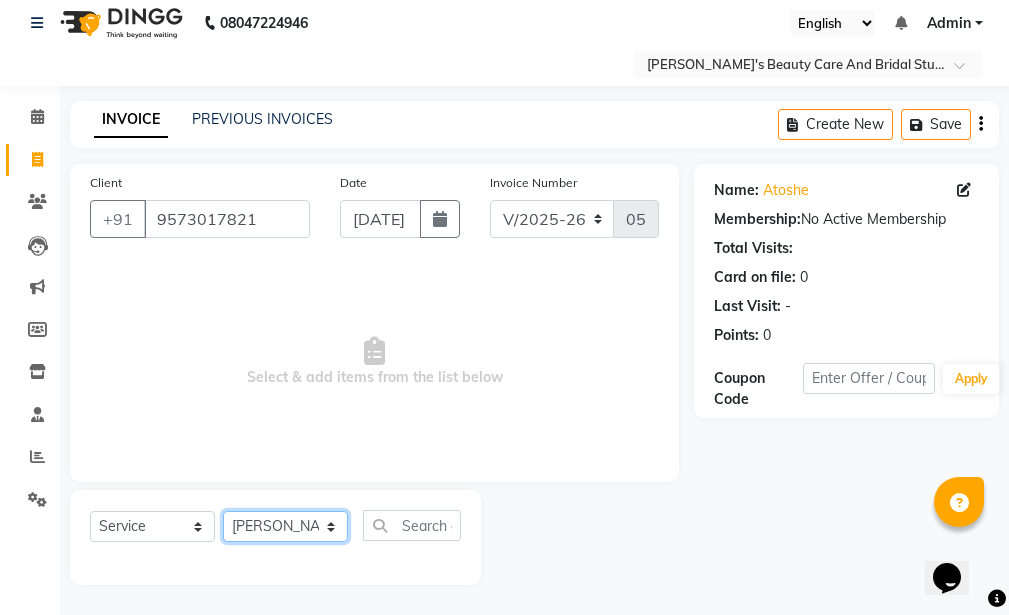 click on "Select Stylist [PERSON_NAME]  DEVI  [PERSON_NAME] [PERSON_NAME] [PERSON_NAME] [PERSON_NAME]" 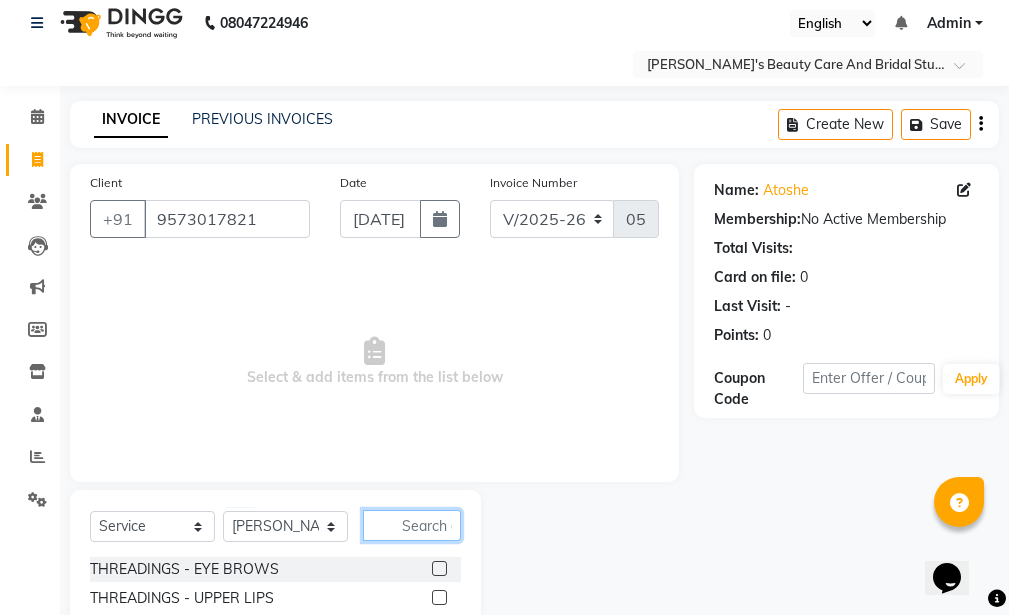 click 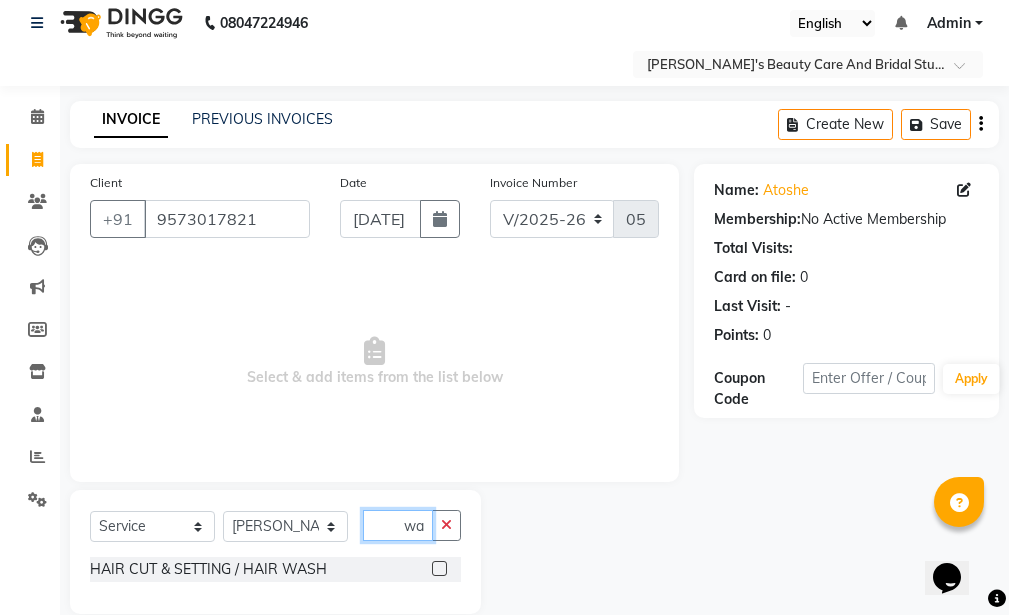 scroll, scrollTop: 0, scrollLeft: 33, axis: horizontal 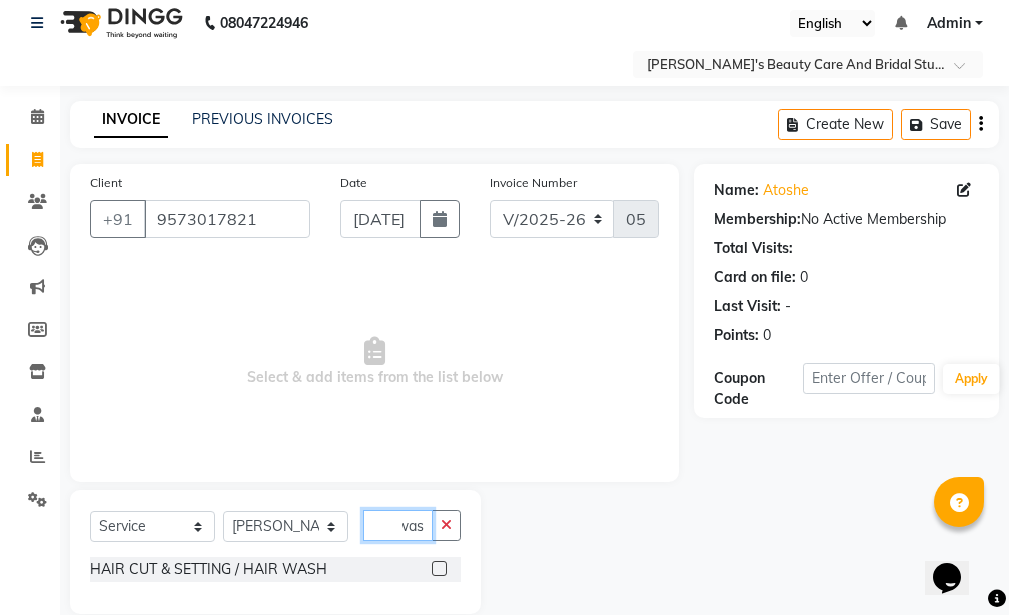type on "hair was" 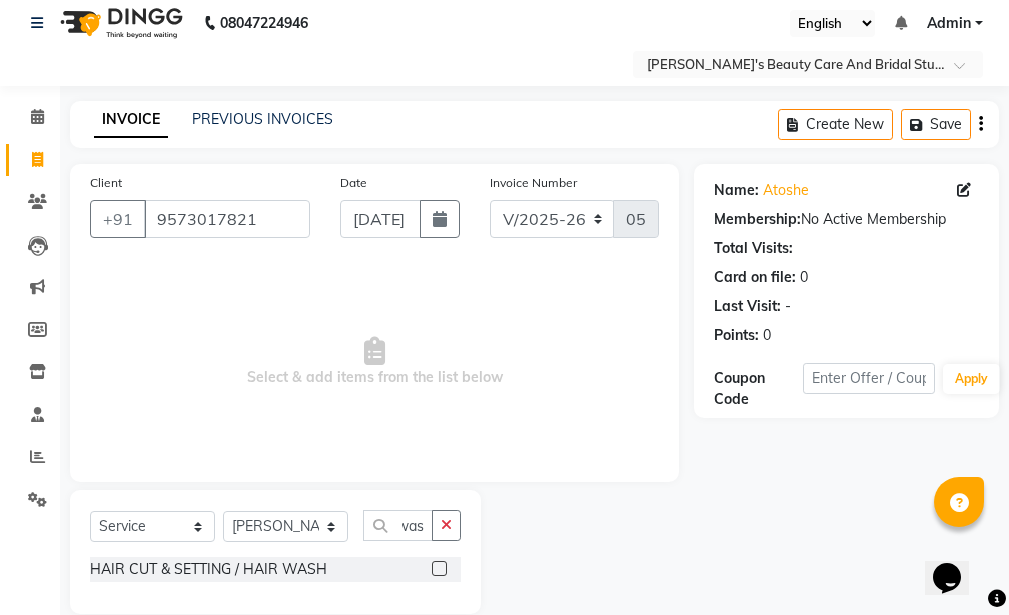 scroll, scrollTop: 0, scrollLeft: 0, axis: both 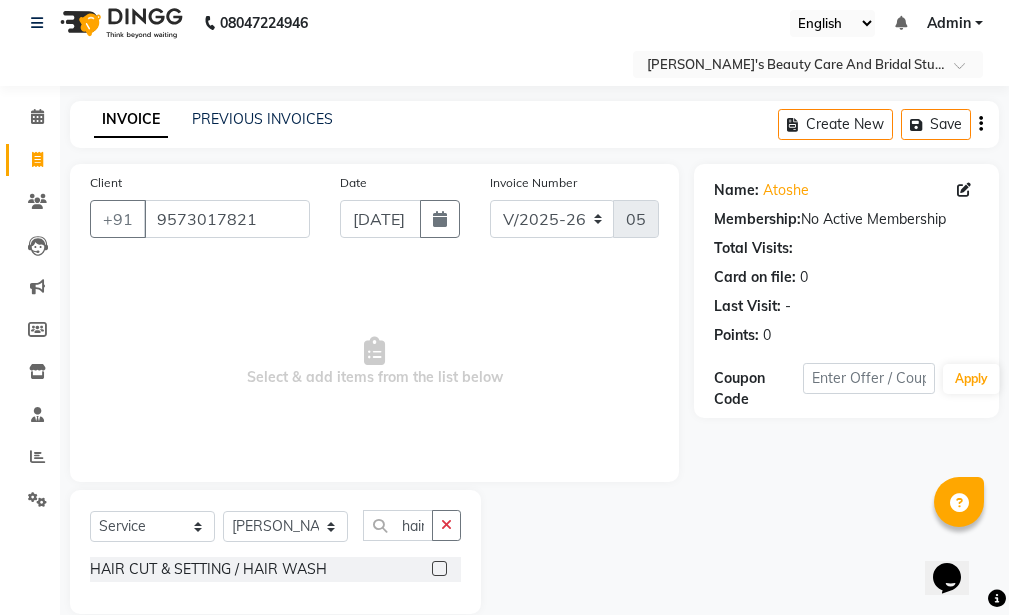 click 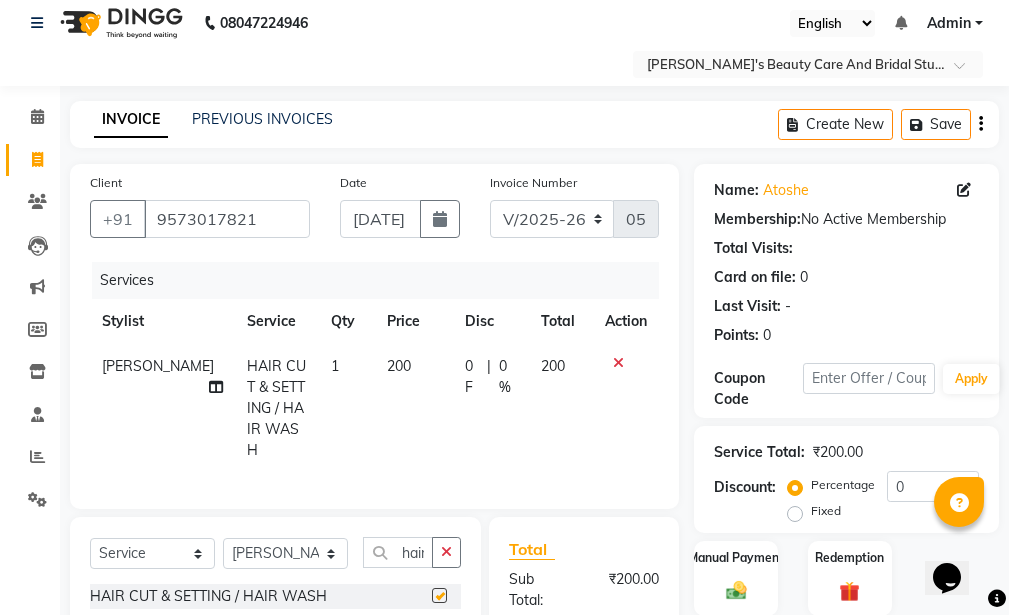 checkbox on "false" 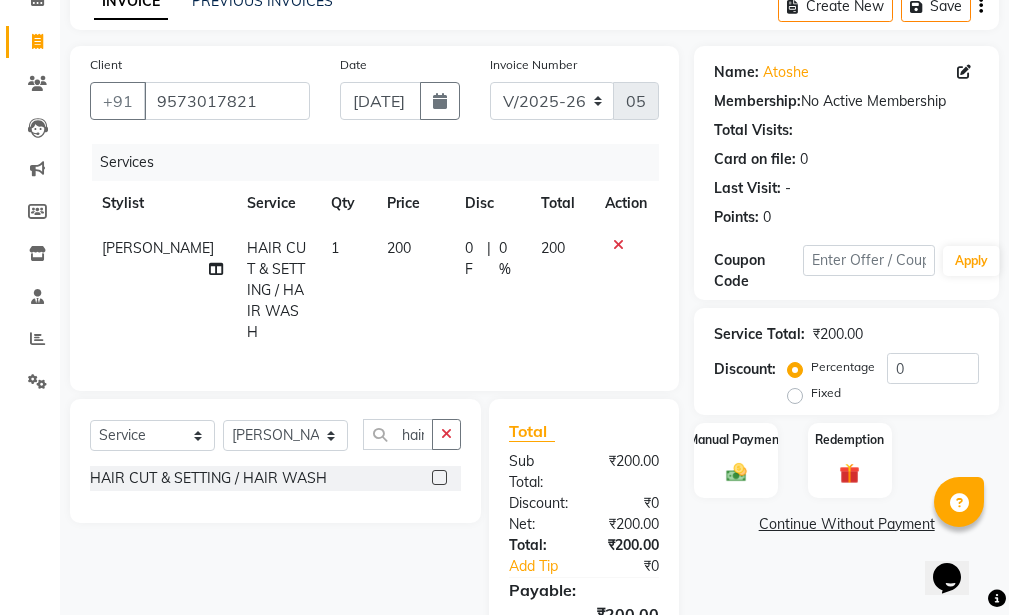scroll, scrollTop: 257, scrollLeft: 0, axis: vertical 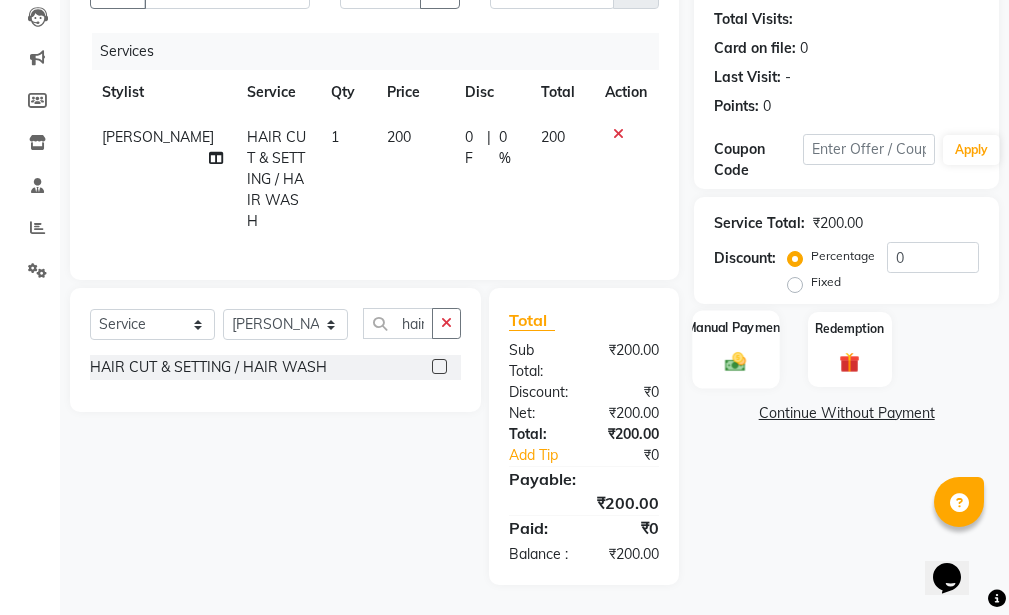 click on "Manual Payment" 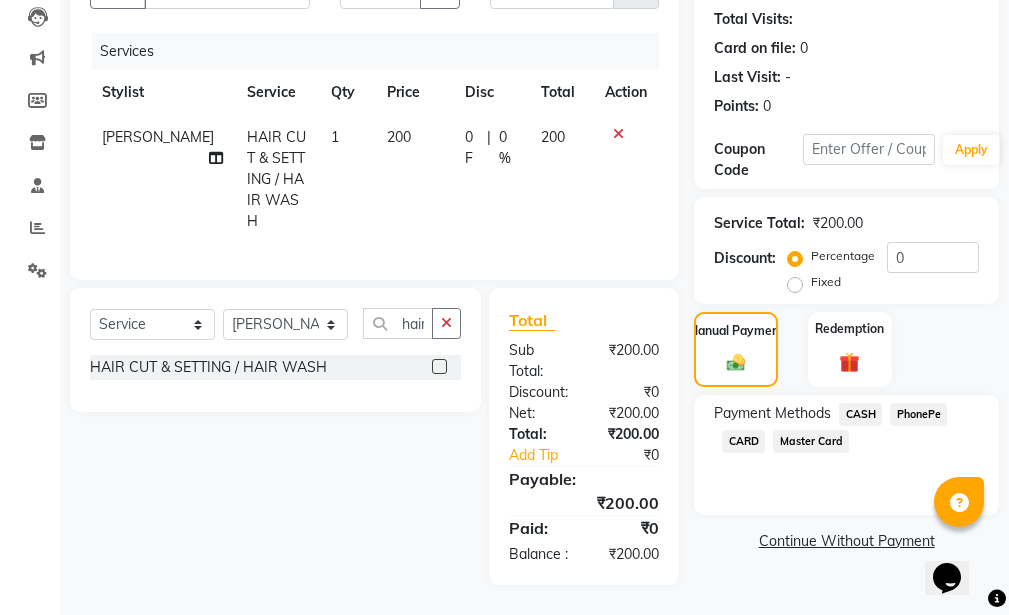 click on "PhonePe" 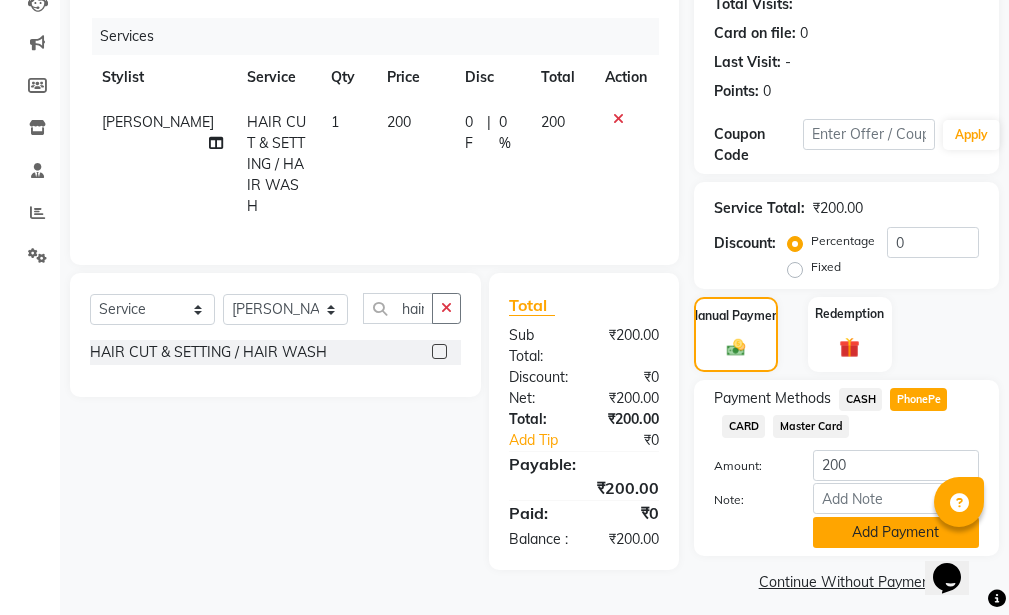 click on "Add Payment" 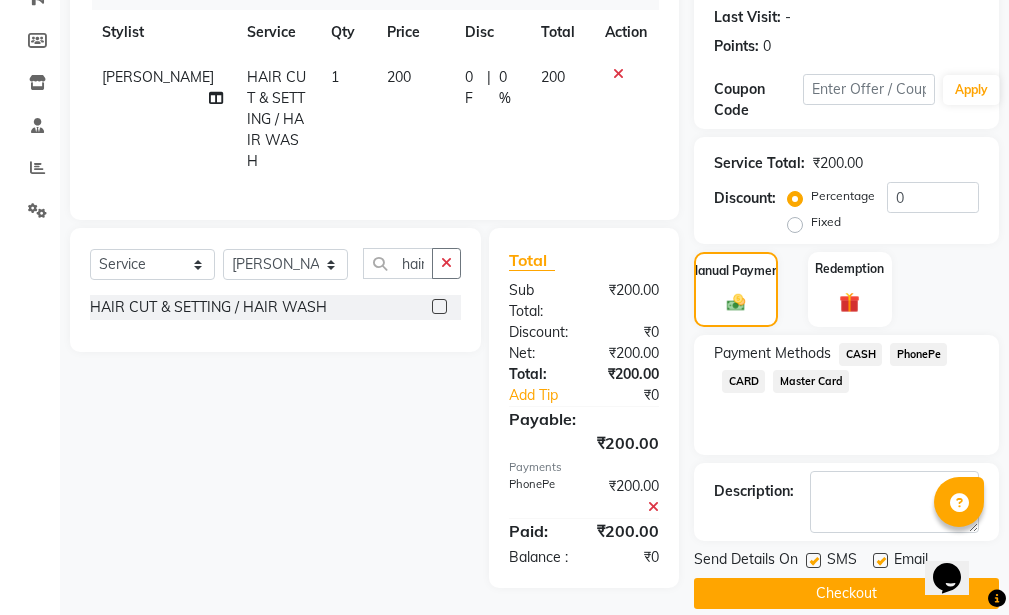 scroll, scrollTop: 326, scrollLeft: 0, axis: vertical 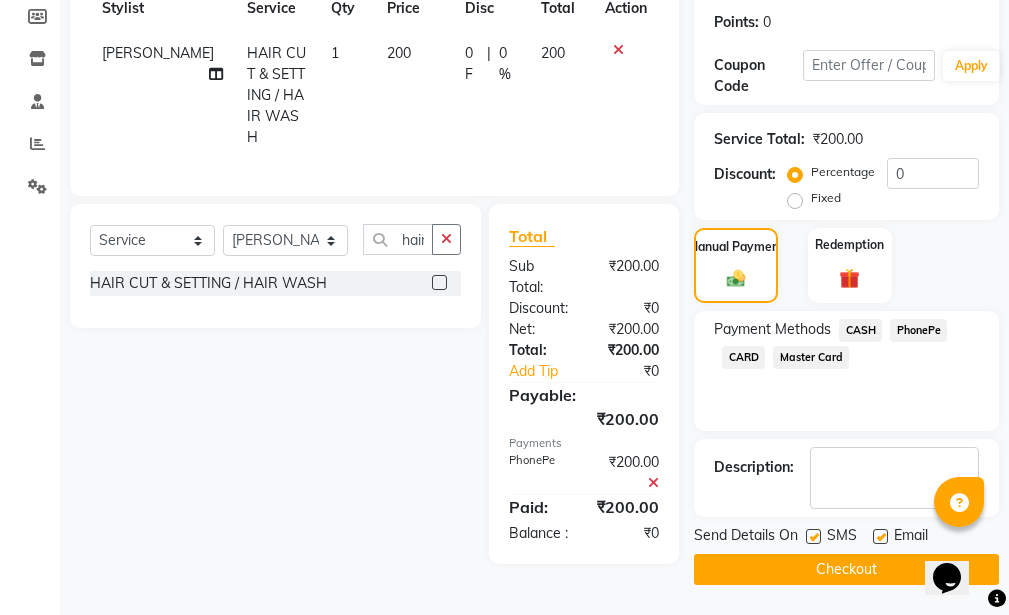 click on "Checkout" 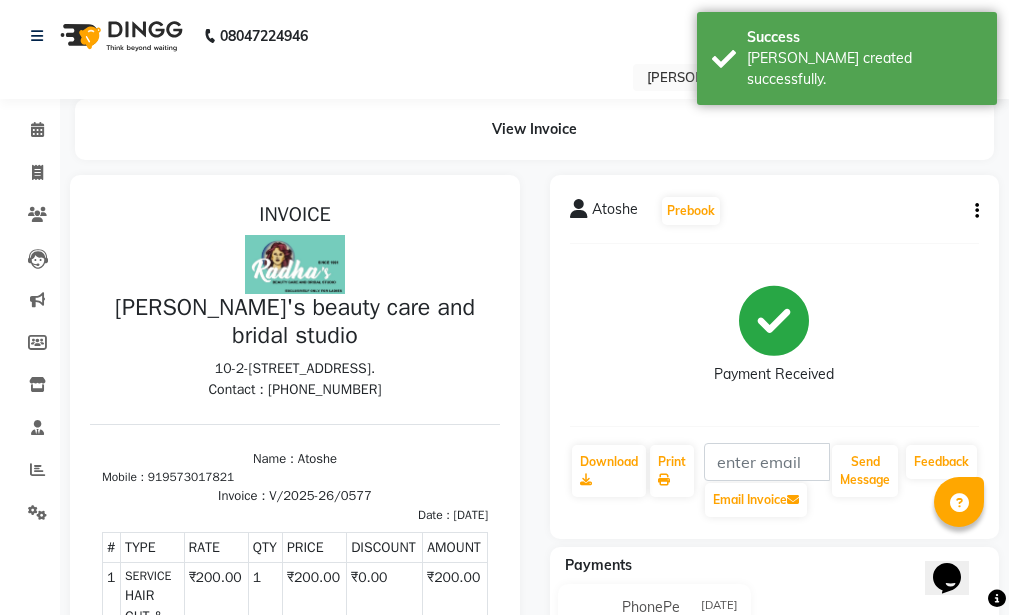 scroll, scrollTop: 0, scrollLeft: 0, axis: both 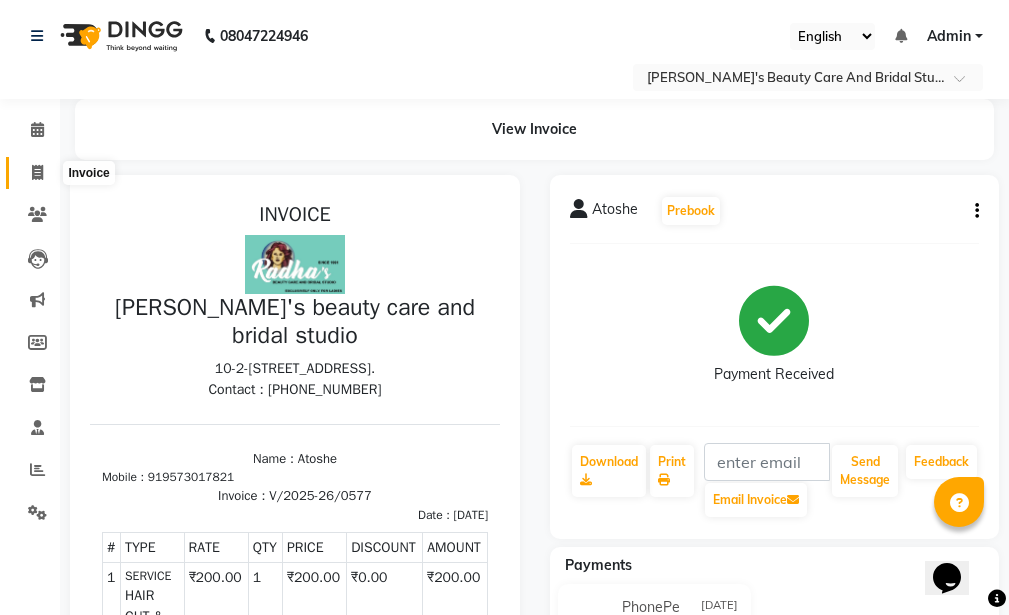 click 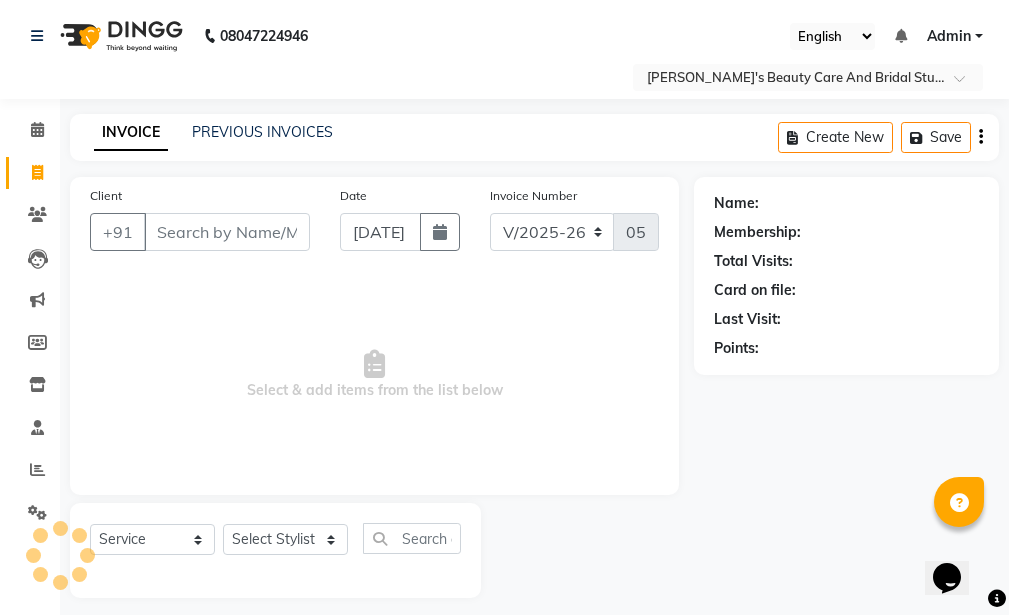scroll, scrollTop: 13, scrollLeft: 0, axis: vertical 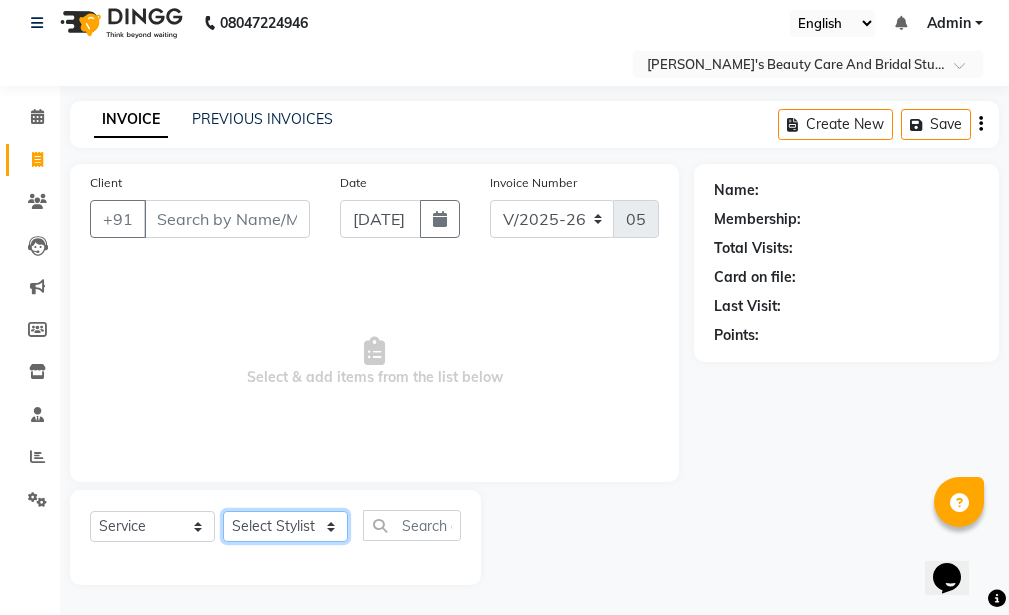 click on "Select Stylist [PERSON_NAME]  DEVI  [PERSON_NAME] [PERSON_NAME] [PERSON_NAME] [PERSON_NAME]" 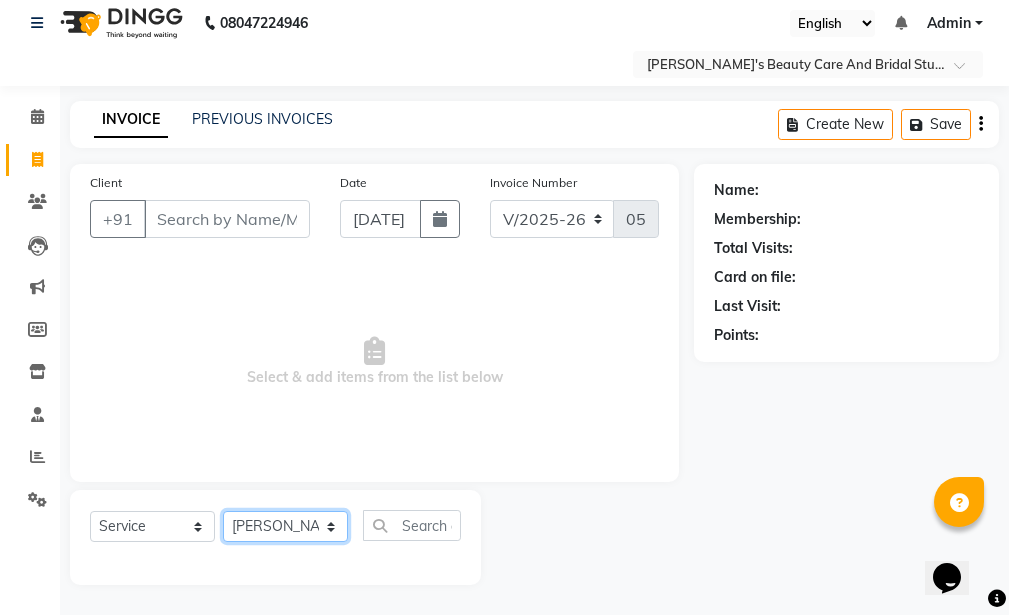 click on "Select Stylist [PERSON_NAME]  DEVI  [PERSON_NAME] [PERSON_NAME] [PERSON_NAME] [PERSON_NAME]" 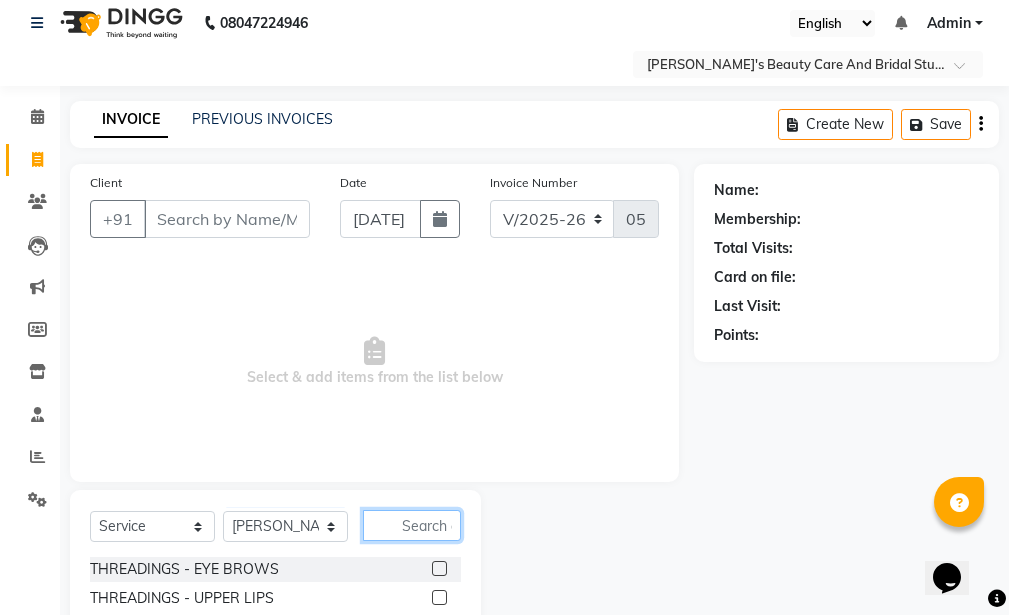 click 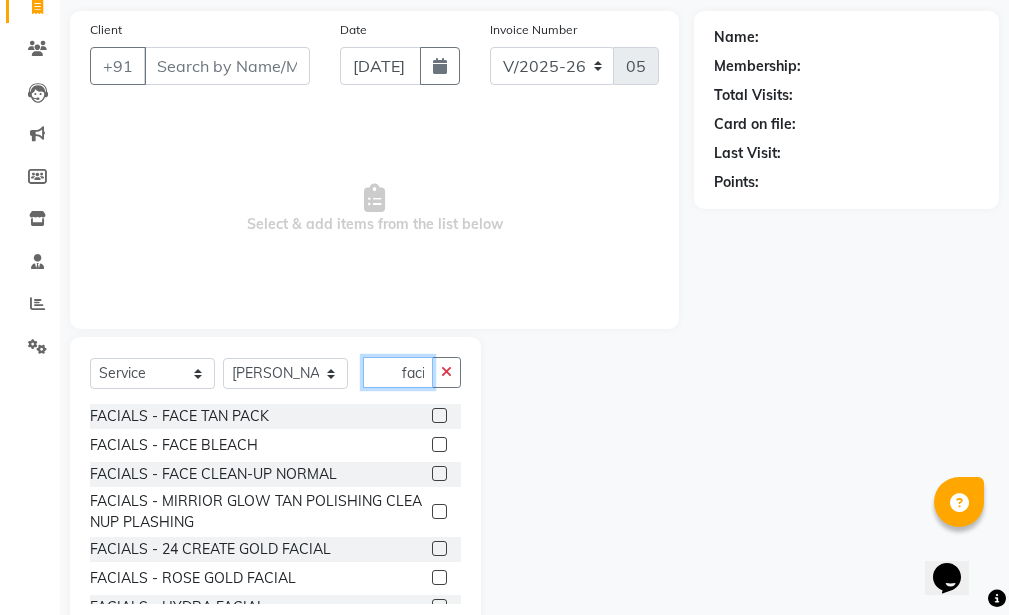 scroll, scrollTop: 213, scrollLeft: 0, axis: vertical 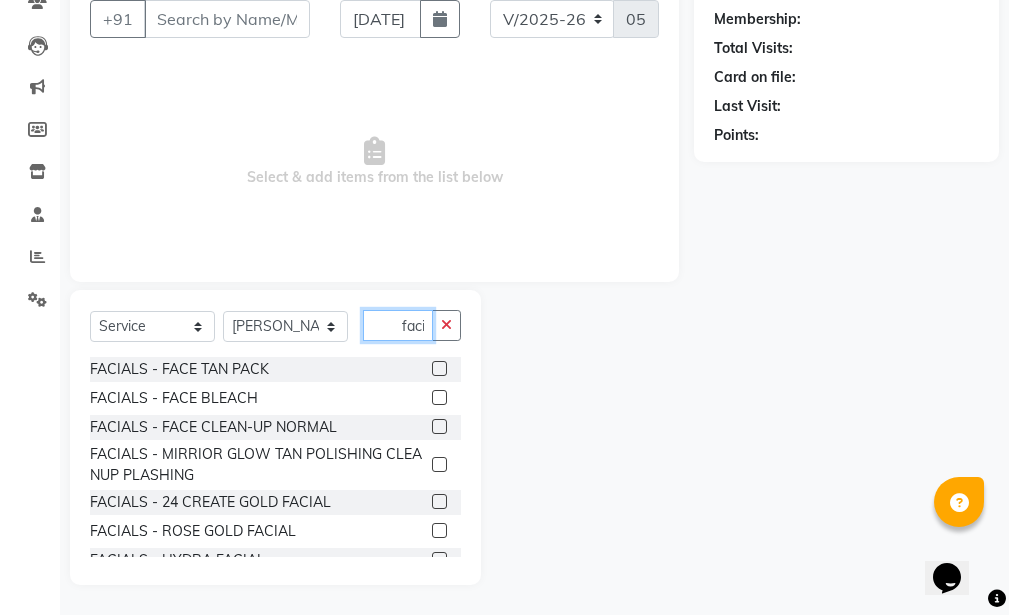type on "faci" 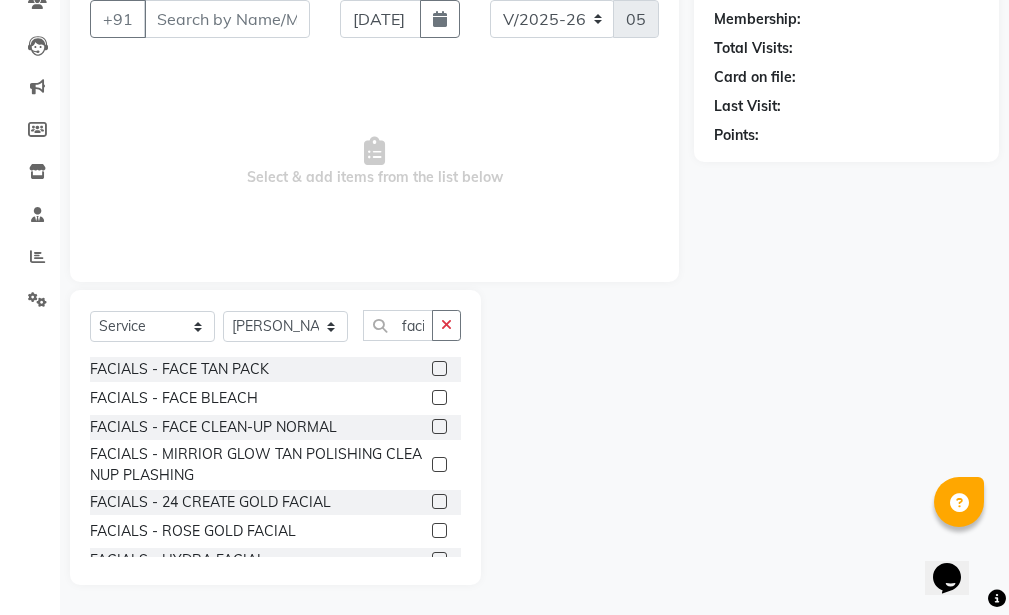 click 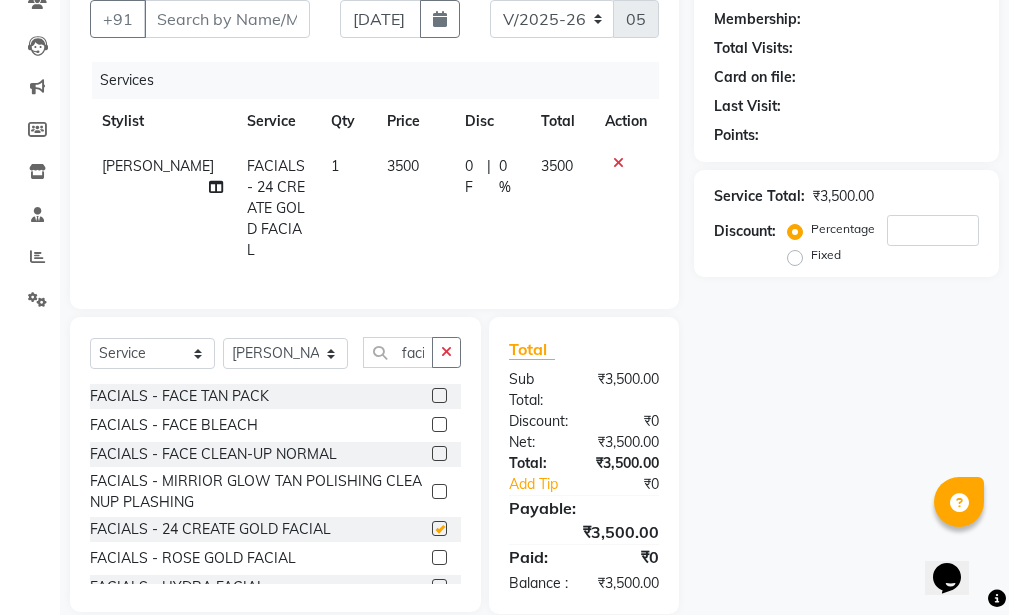 checkbox on "false" 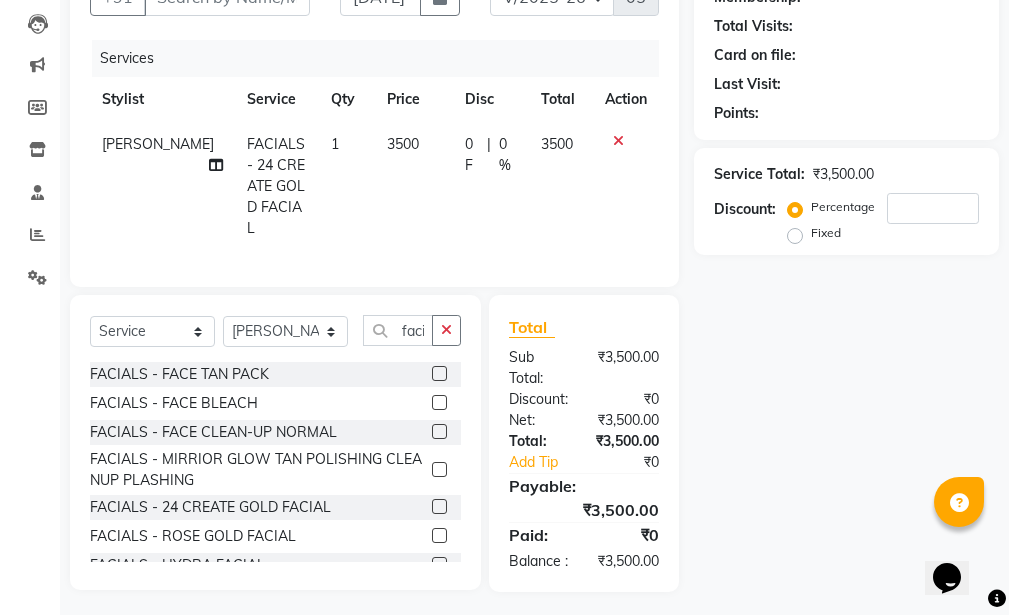 scroll, scrollTop: 257, scrollLeft: 0, axis: vertical 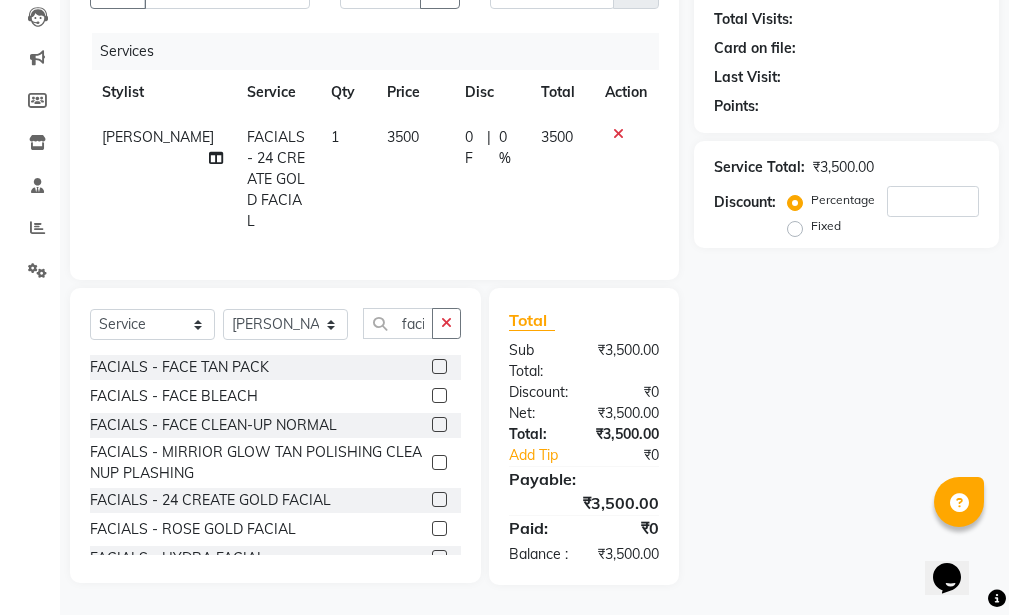click 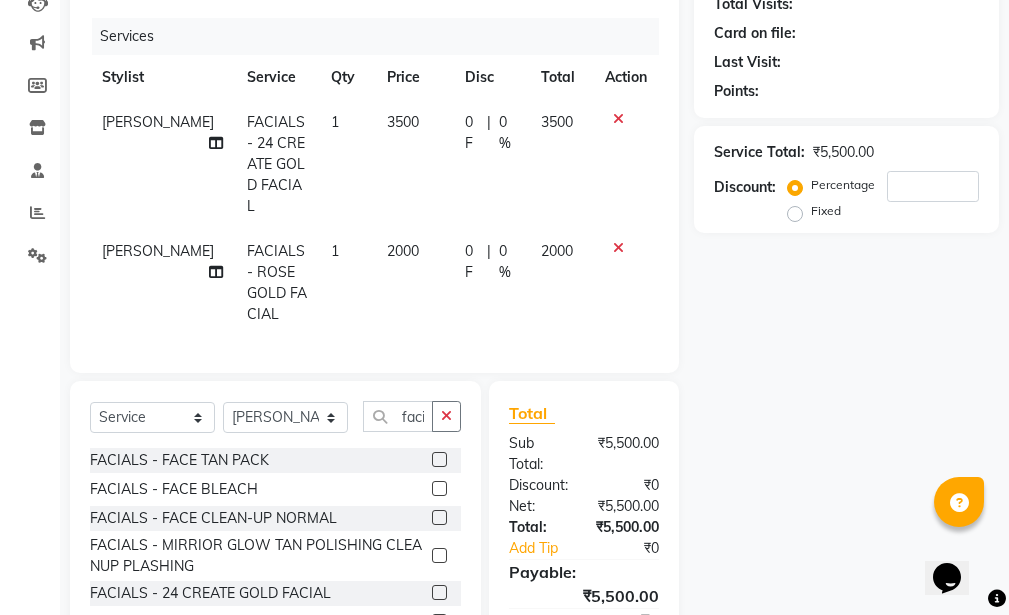checkbox on "false" 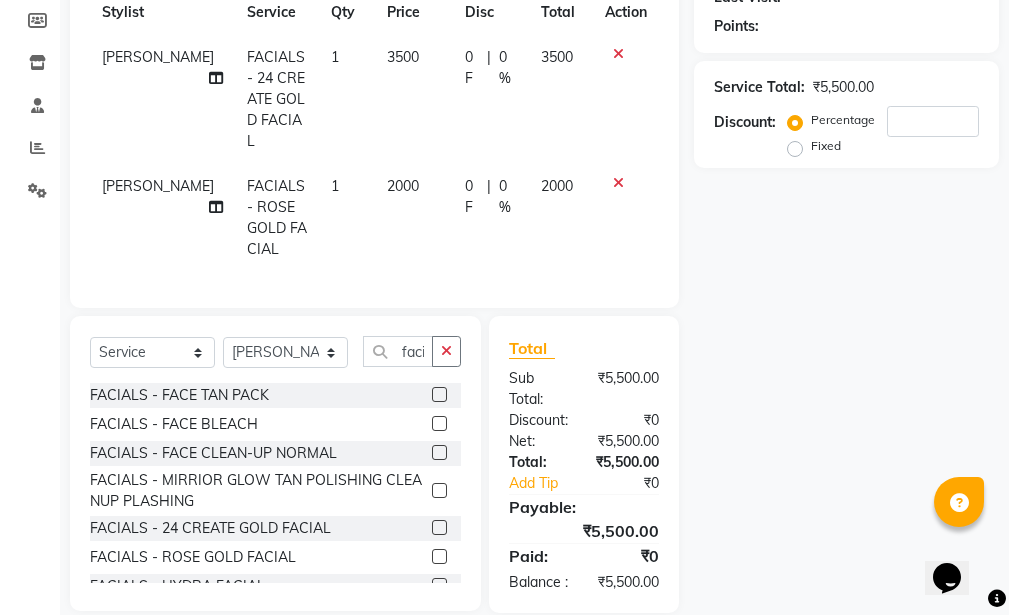scroll, scrollTop: 357, scrollLeft: 0, axis: vertical 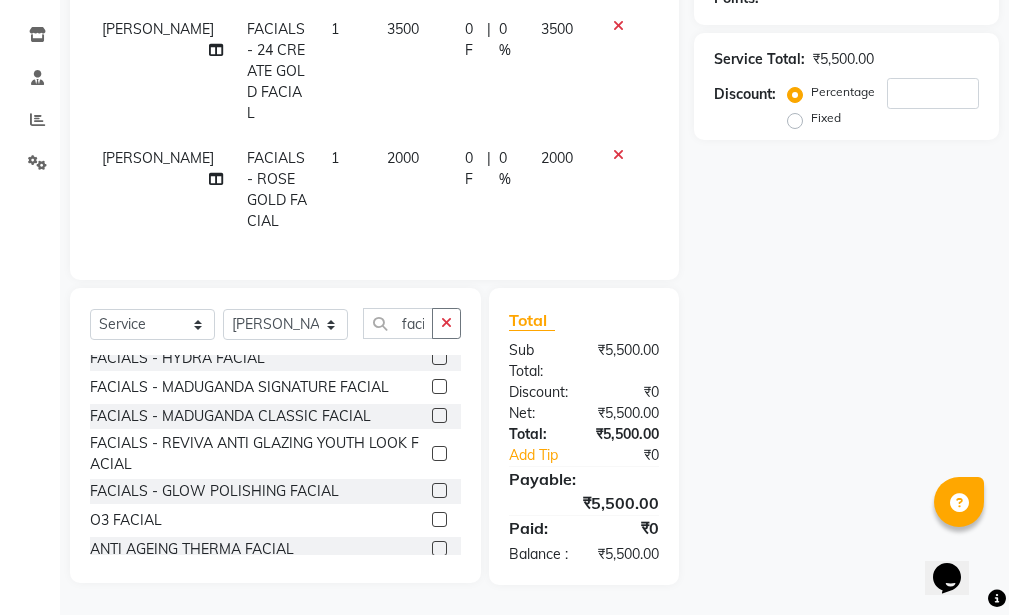 click 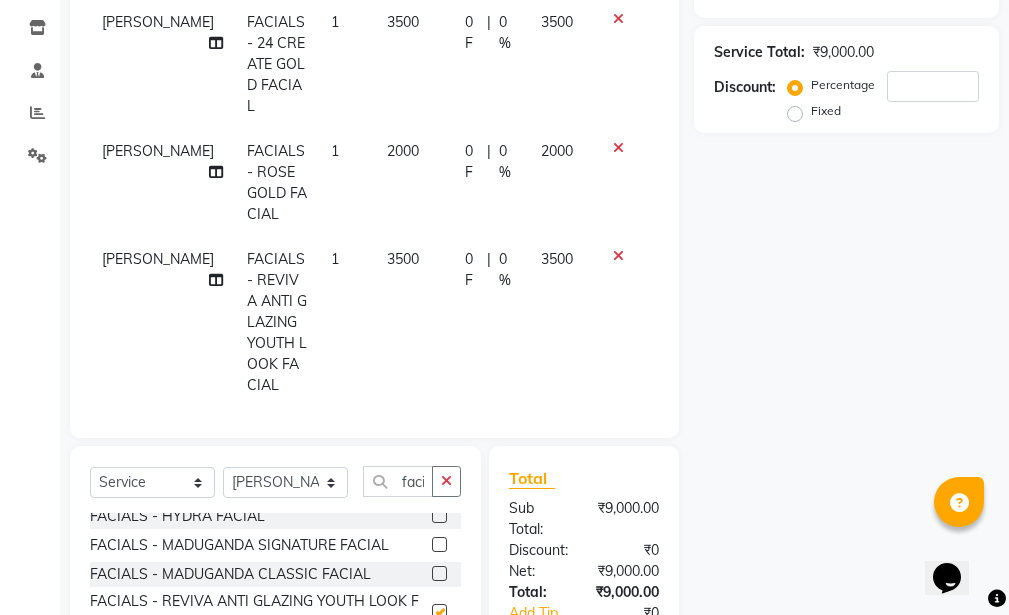 checkbox on "false" 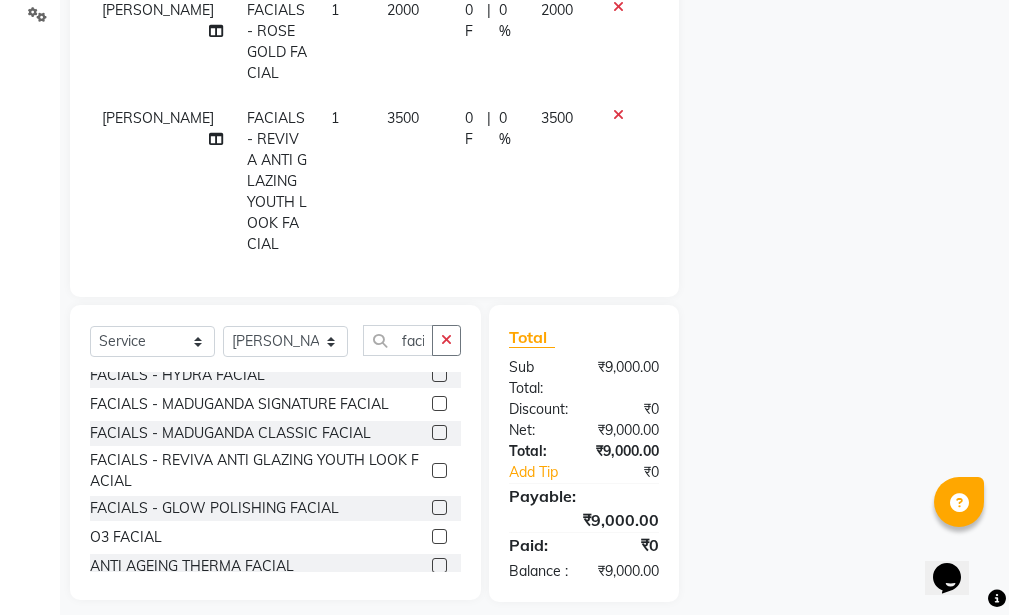 scroll, scrollTop: 515, scrollLeft: 0, axis: vertical 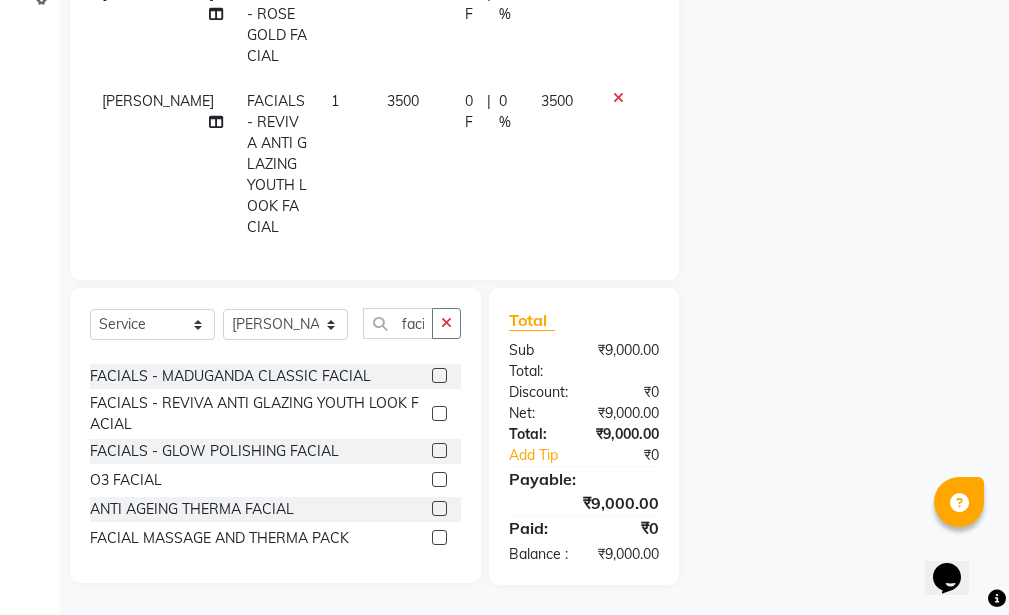 click 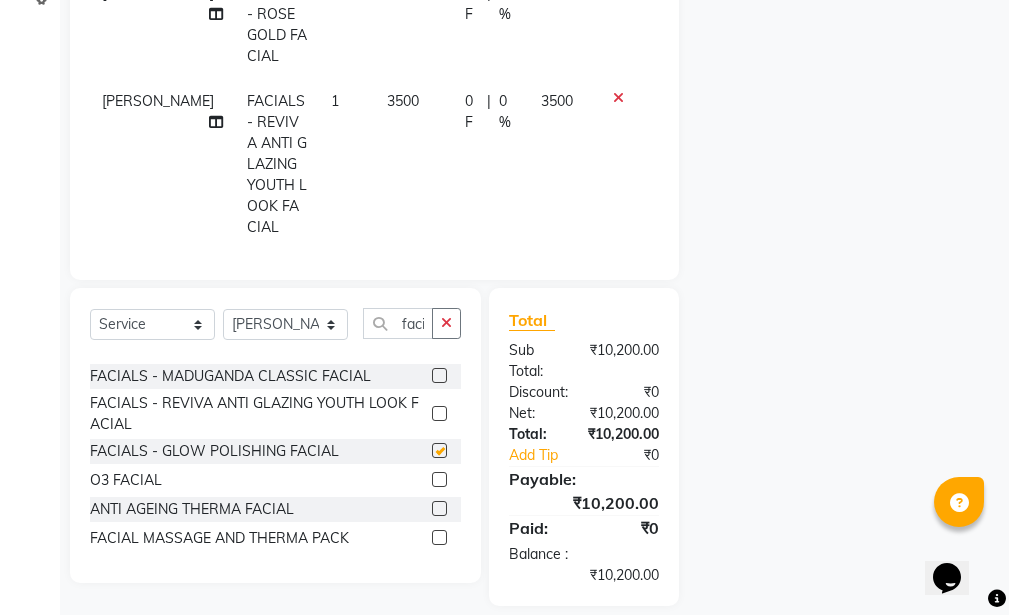 checkbox on "false" 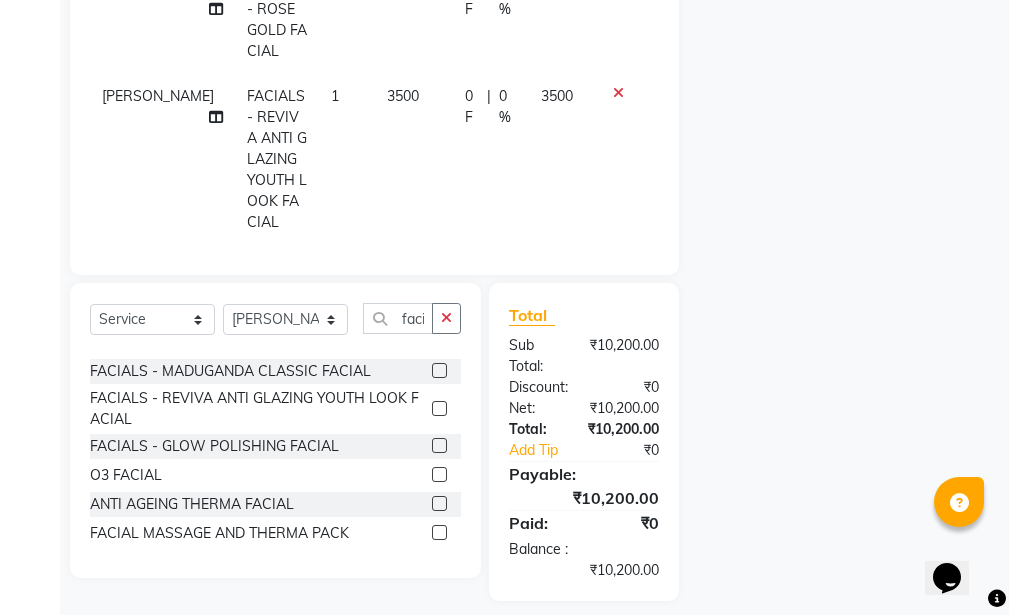 scroll, scrollTop: 536, scrollLeft: 0, axis: vertical 